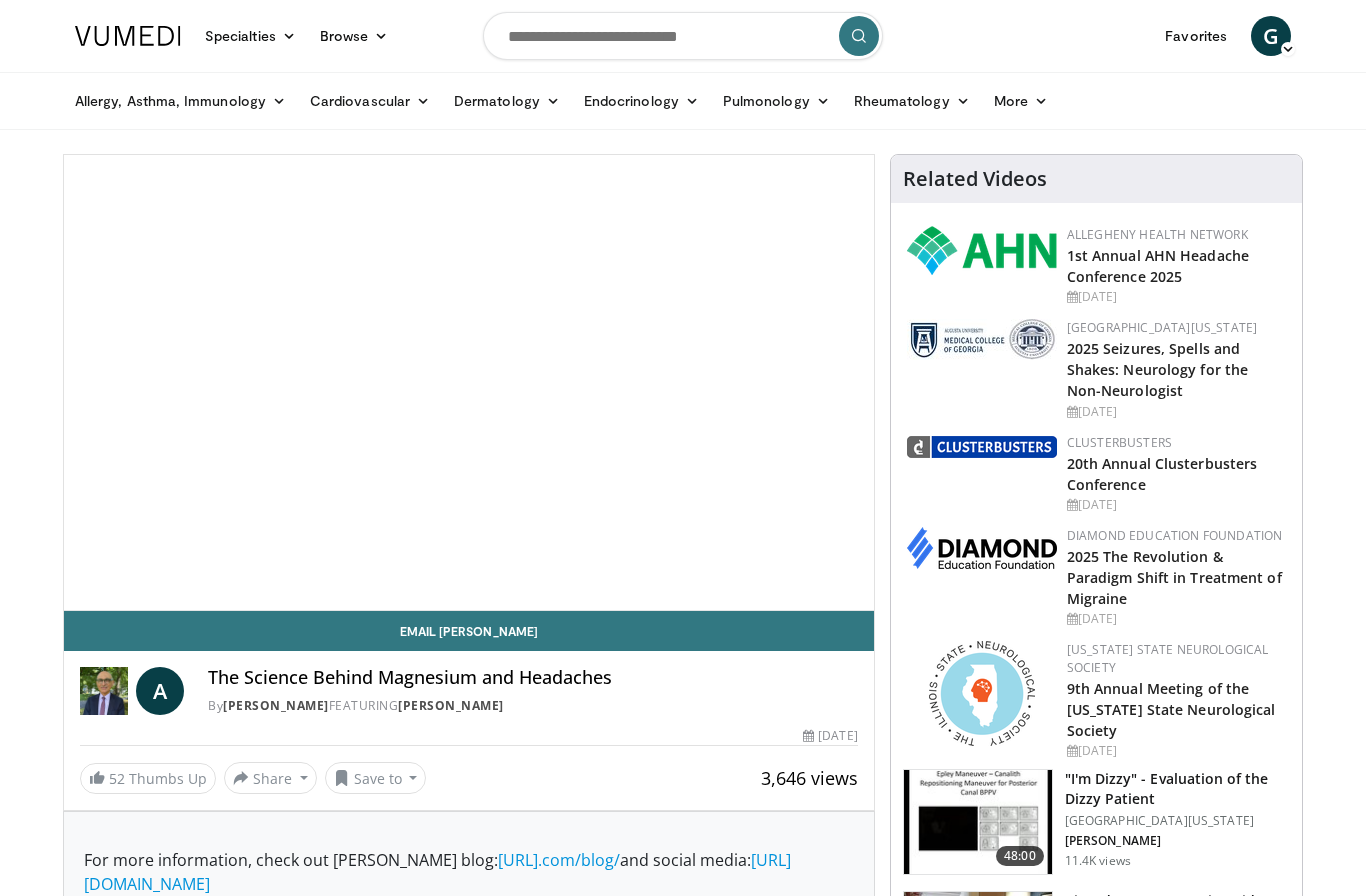 scroll, scrollTop: 0, scrollLeft: 0, axis: both 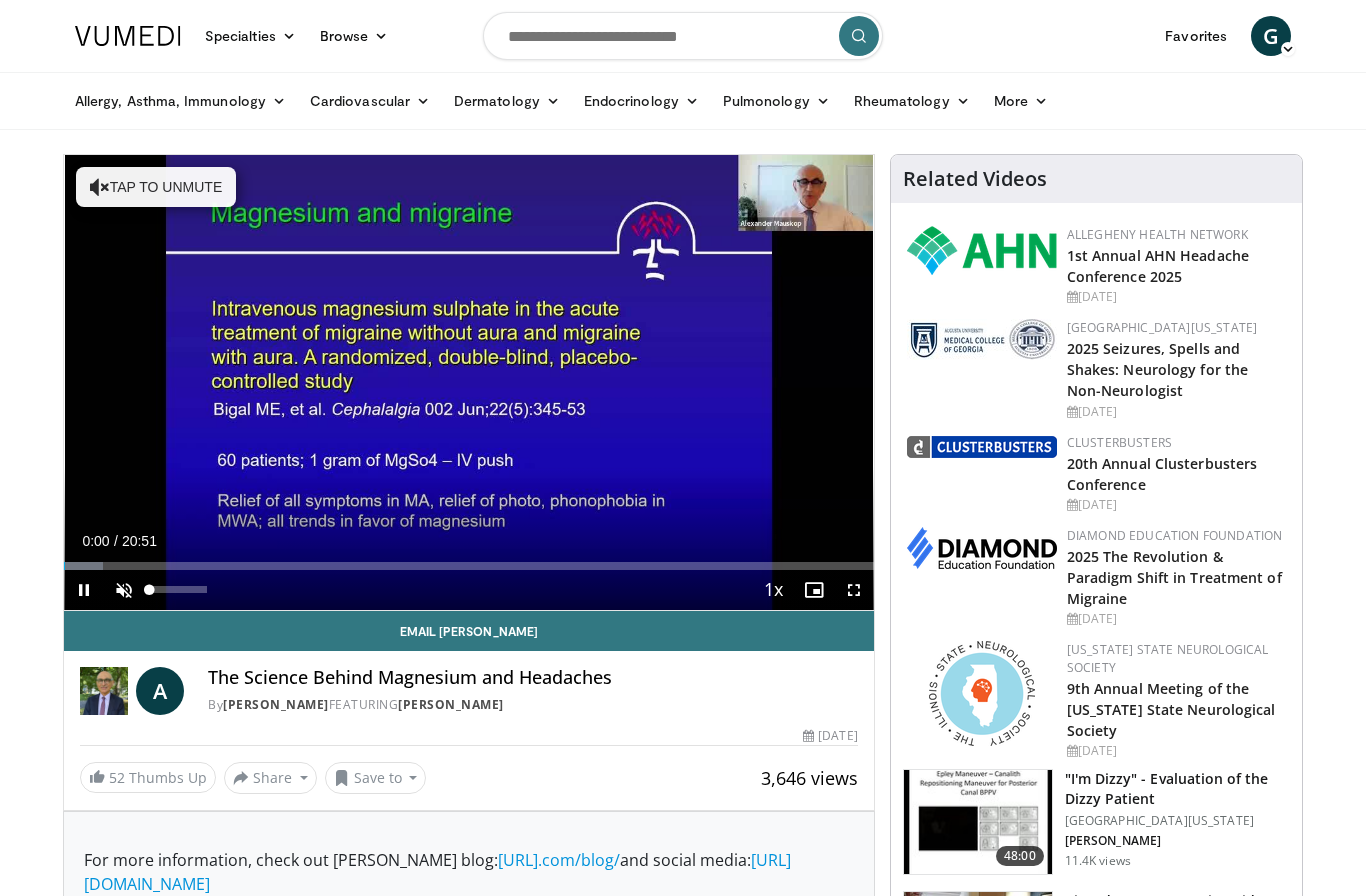 click at bounding box center [124, 590] 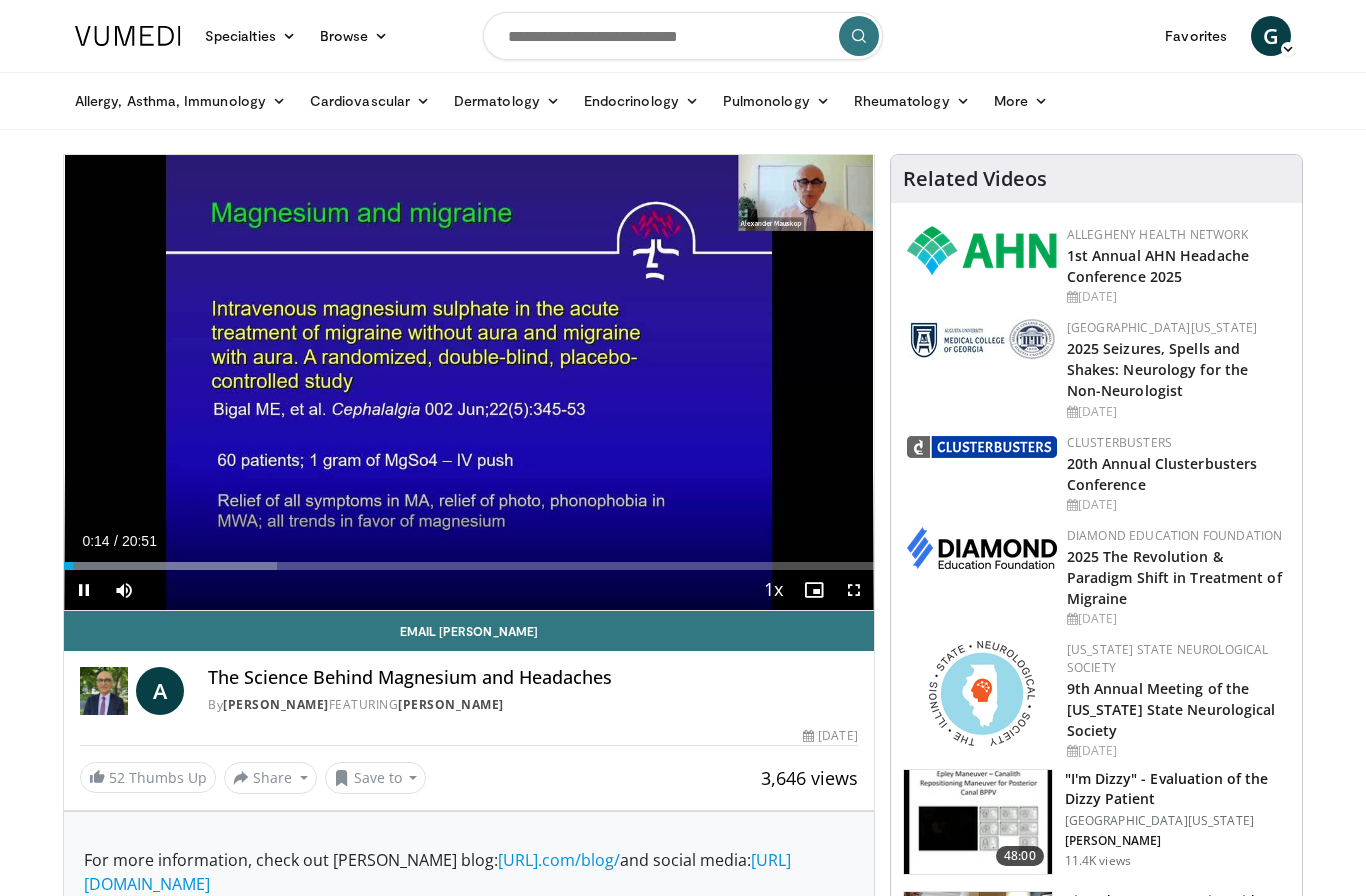 click at bounding box center [68, 566] 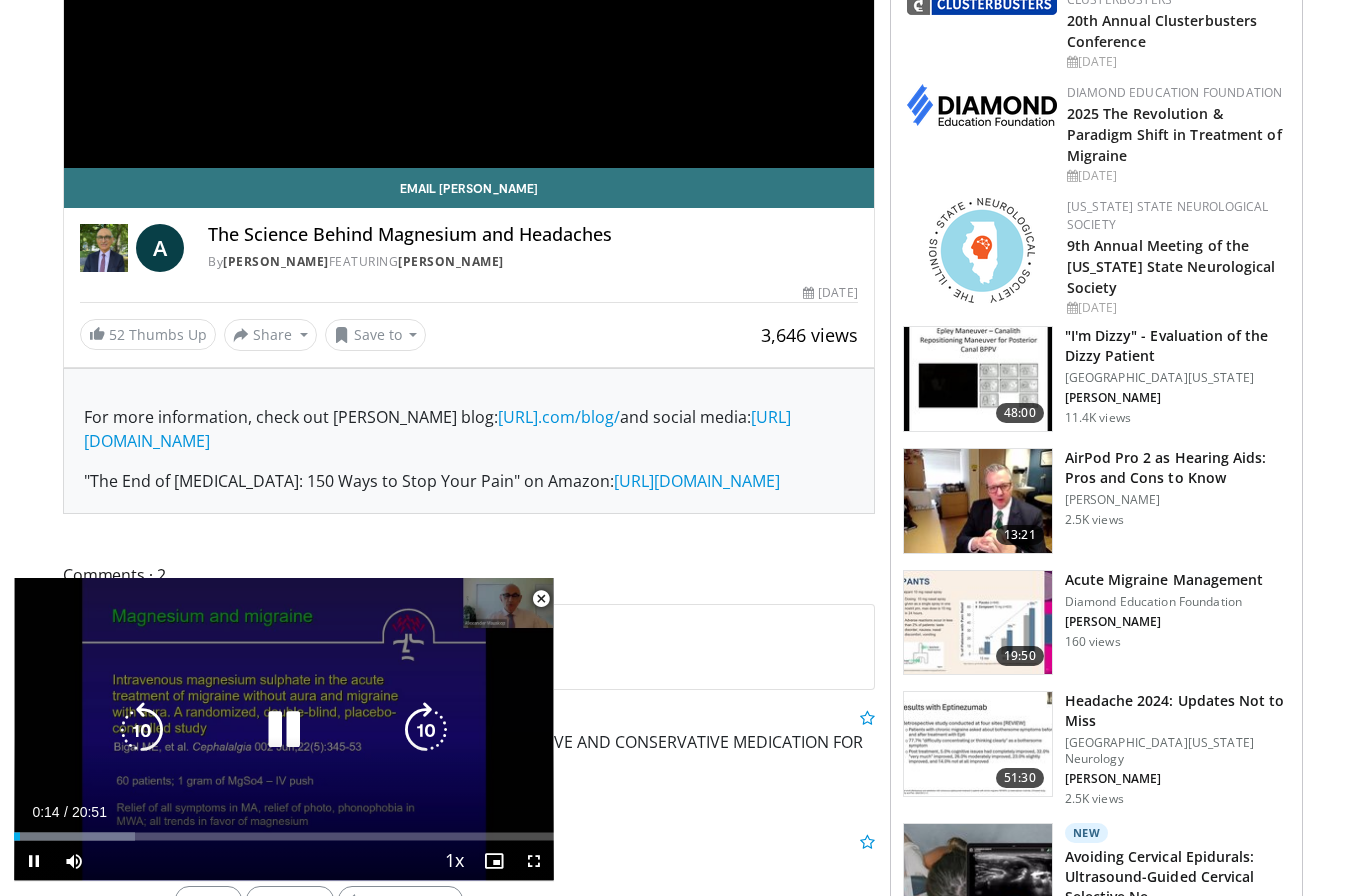 scroll, scrollTop: 443, scrollLeft: 0, axis: vertical 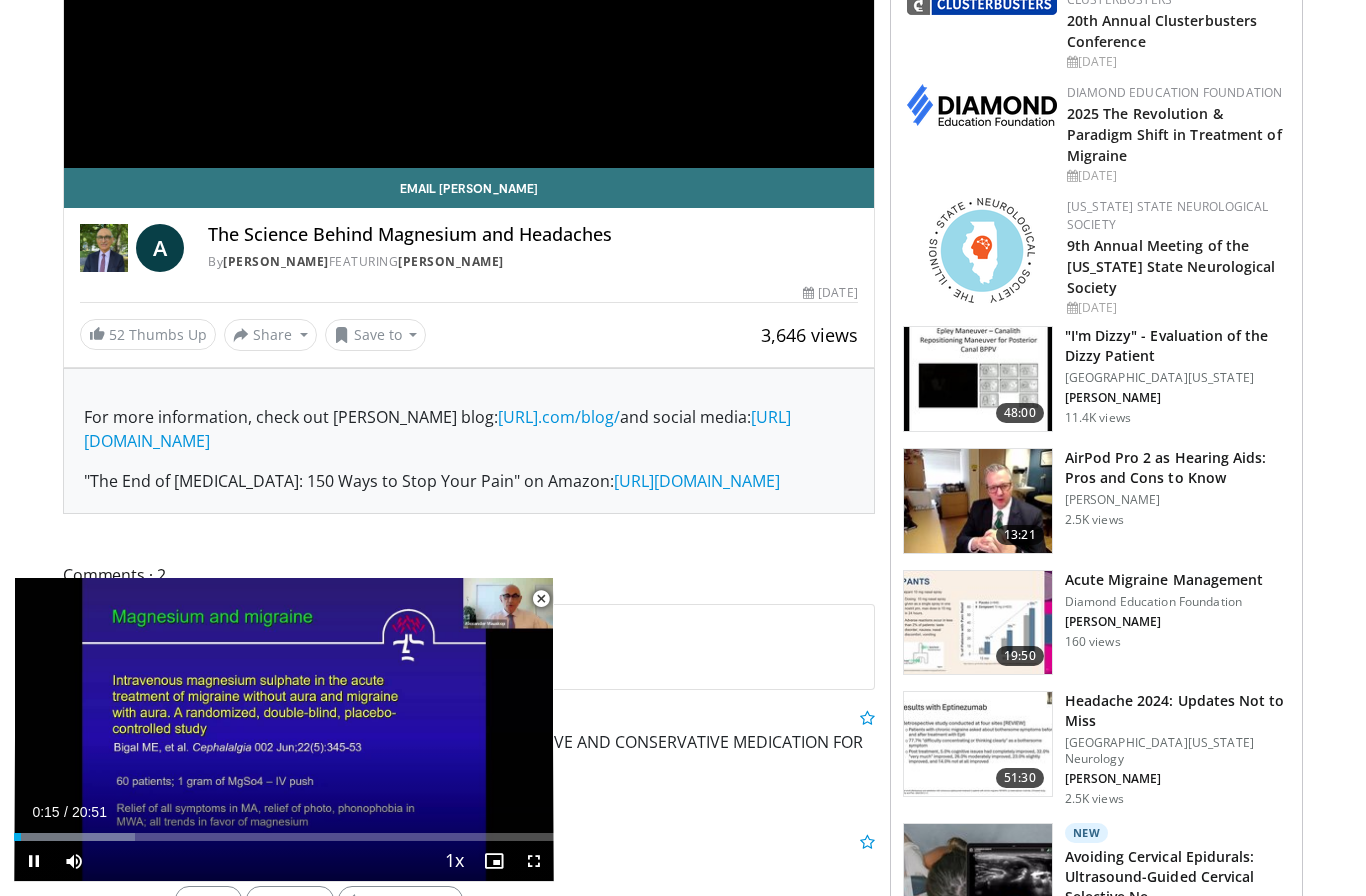 click at bounding box center (541, 599) 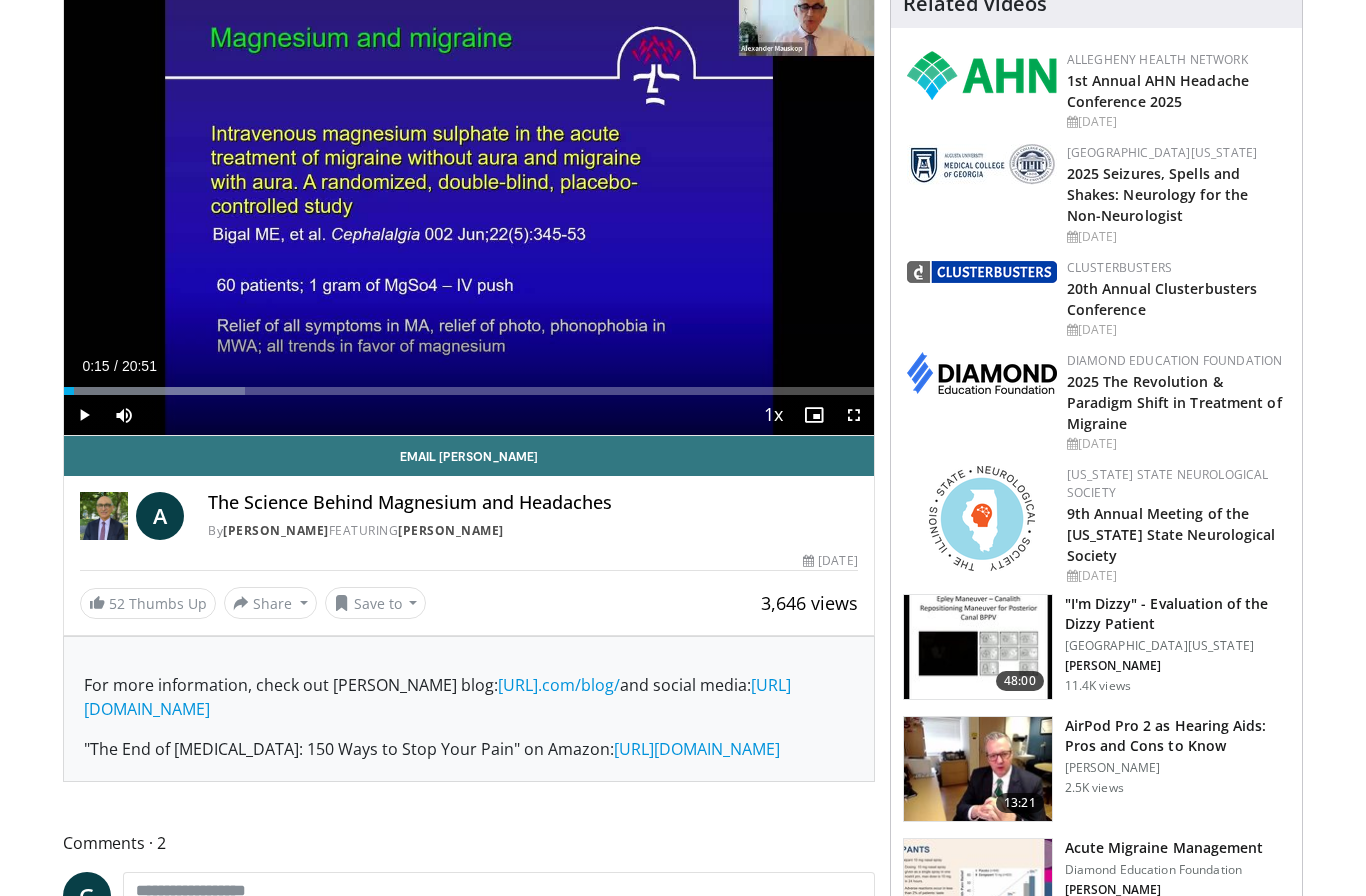 scroll, scrollTop: 174, scrollLeft: 0, axis: vertical 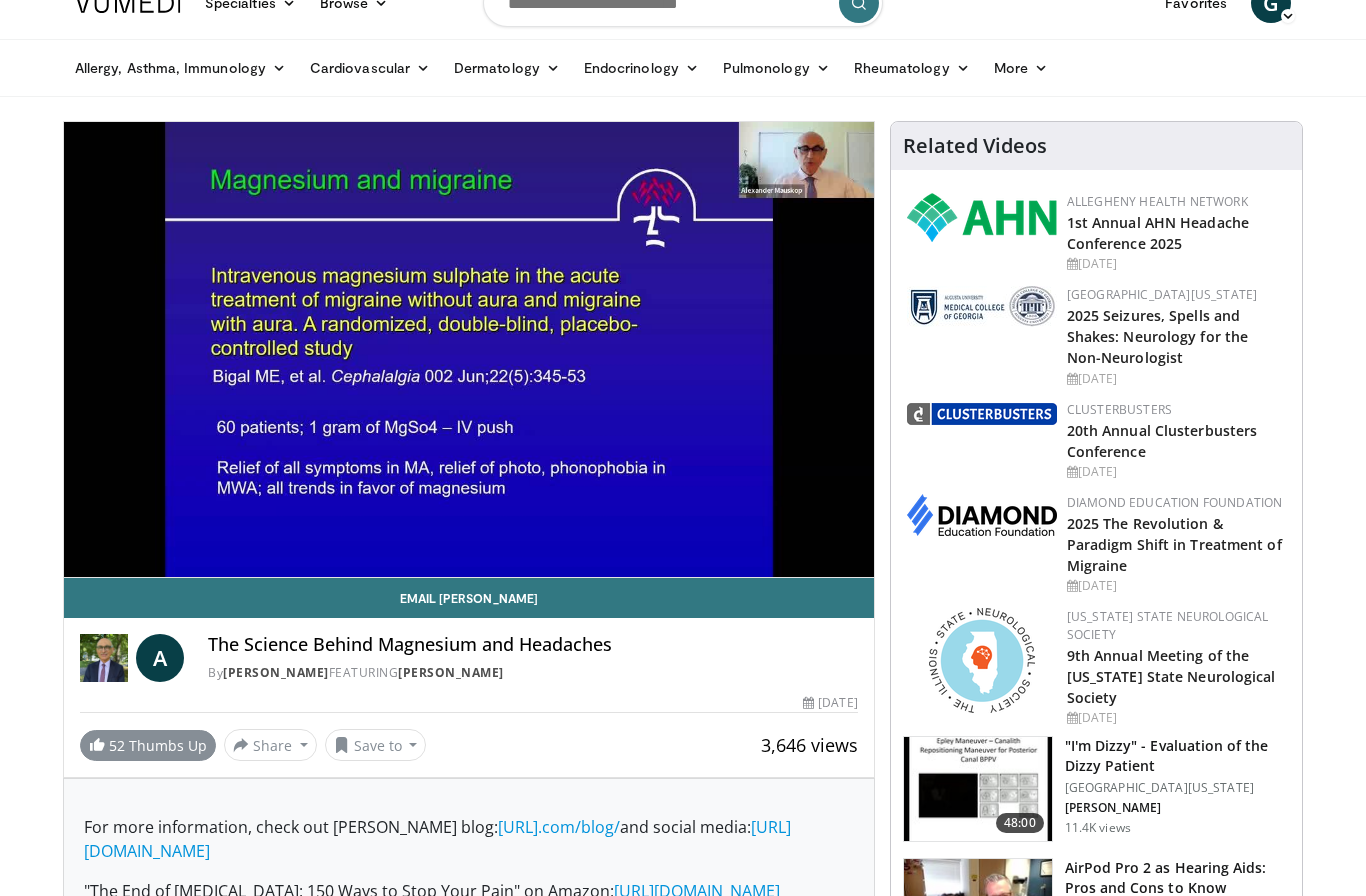 click on "52
Thumbs Up" at bounding box center (148, 745) 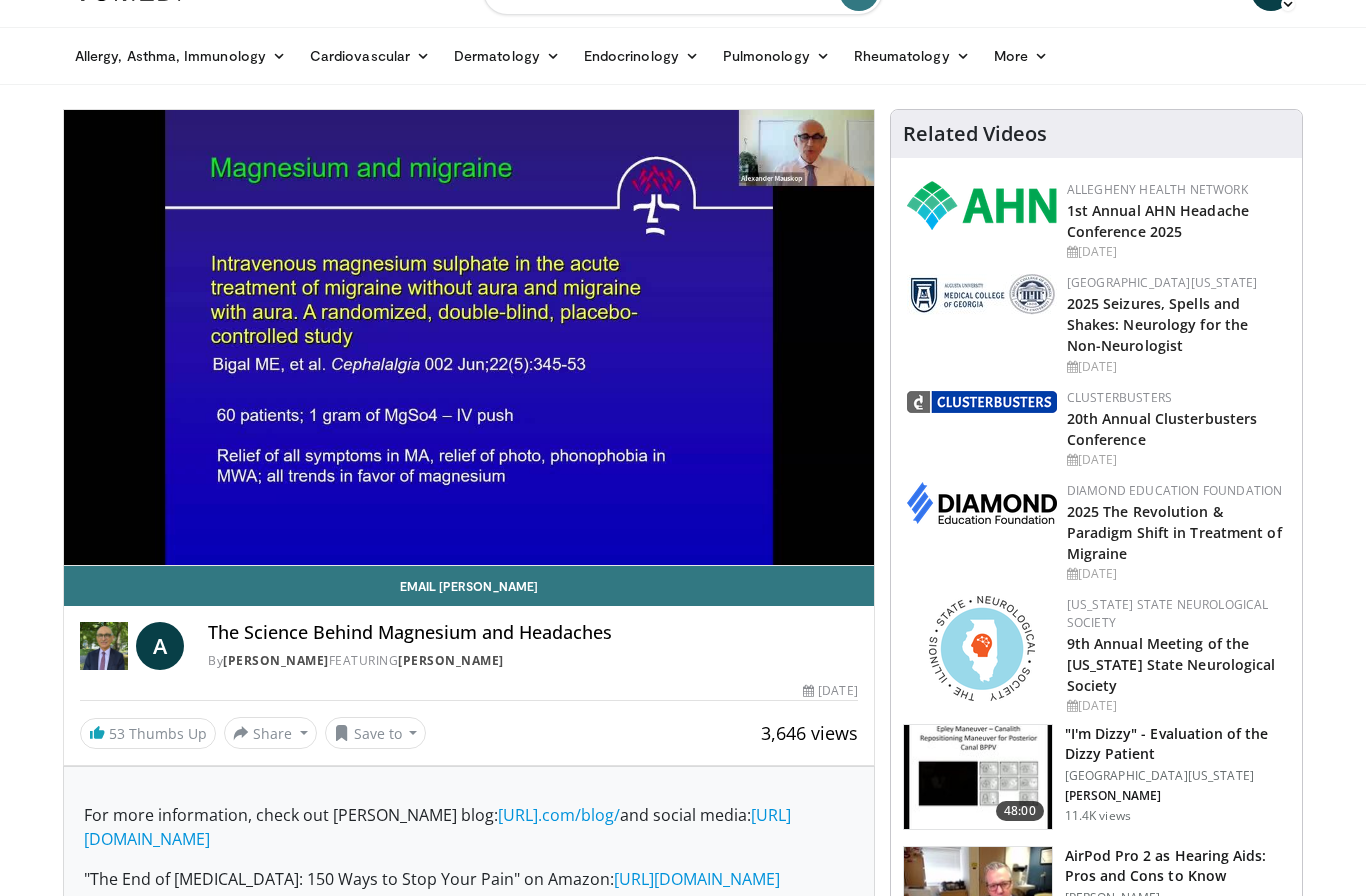 scroll, scrollTop: 0, scrollLeft: 0, axis: both 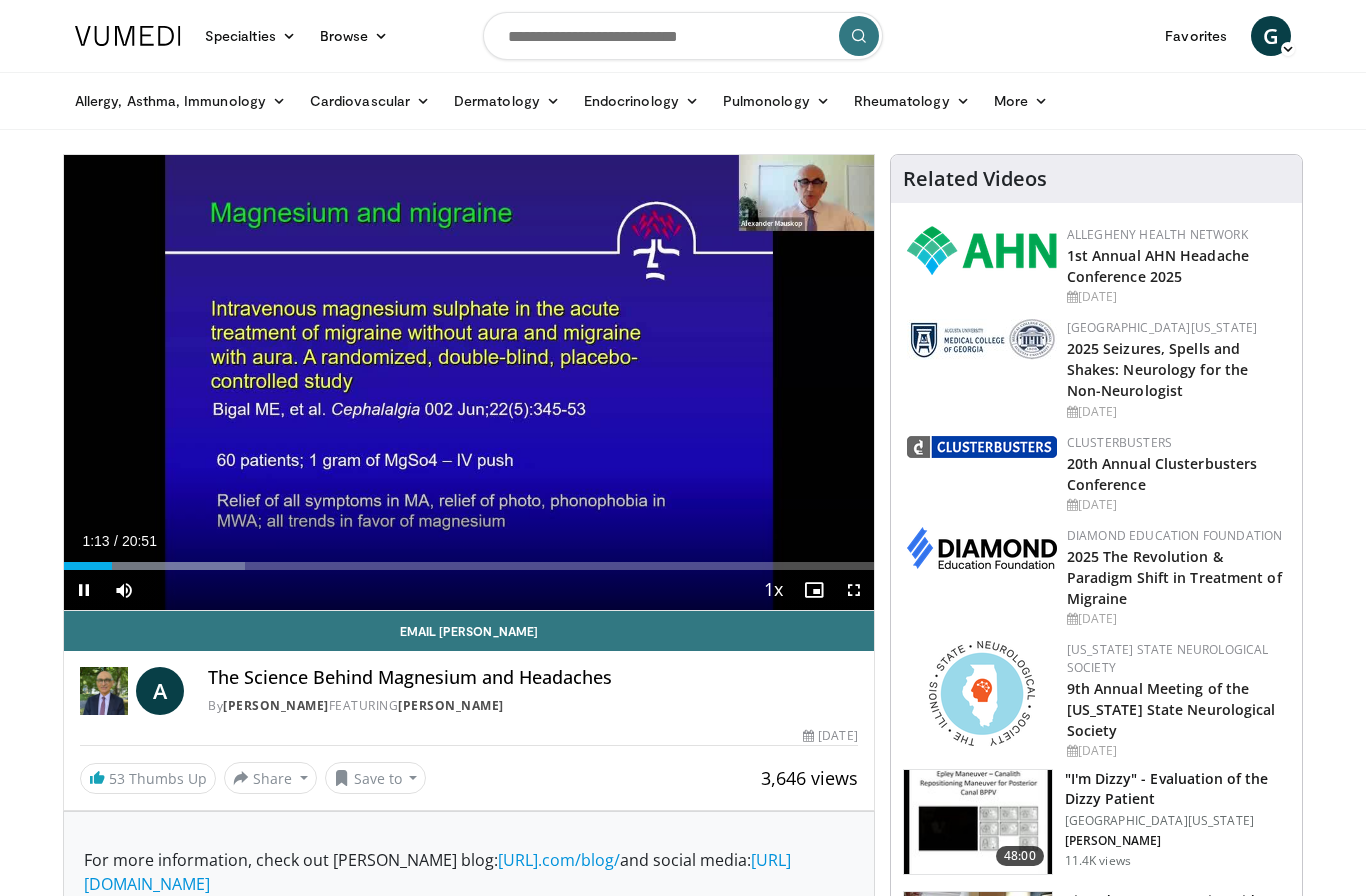 click at bounding box center [854, 590] 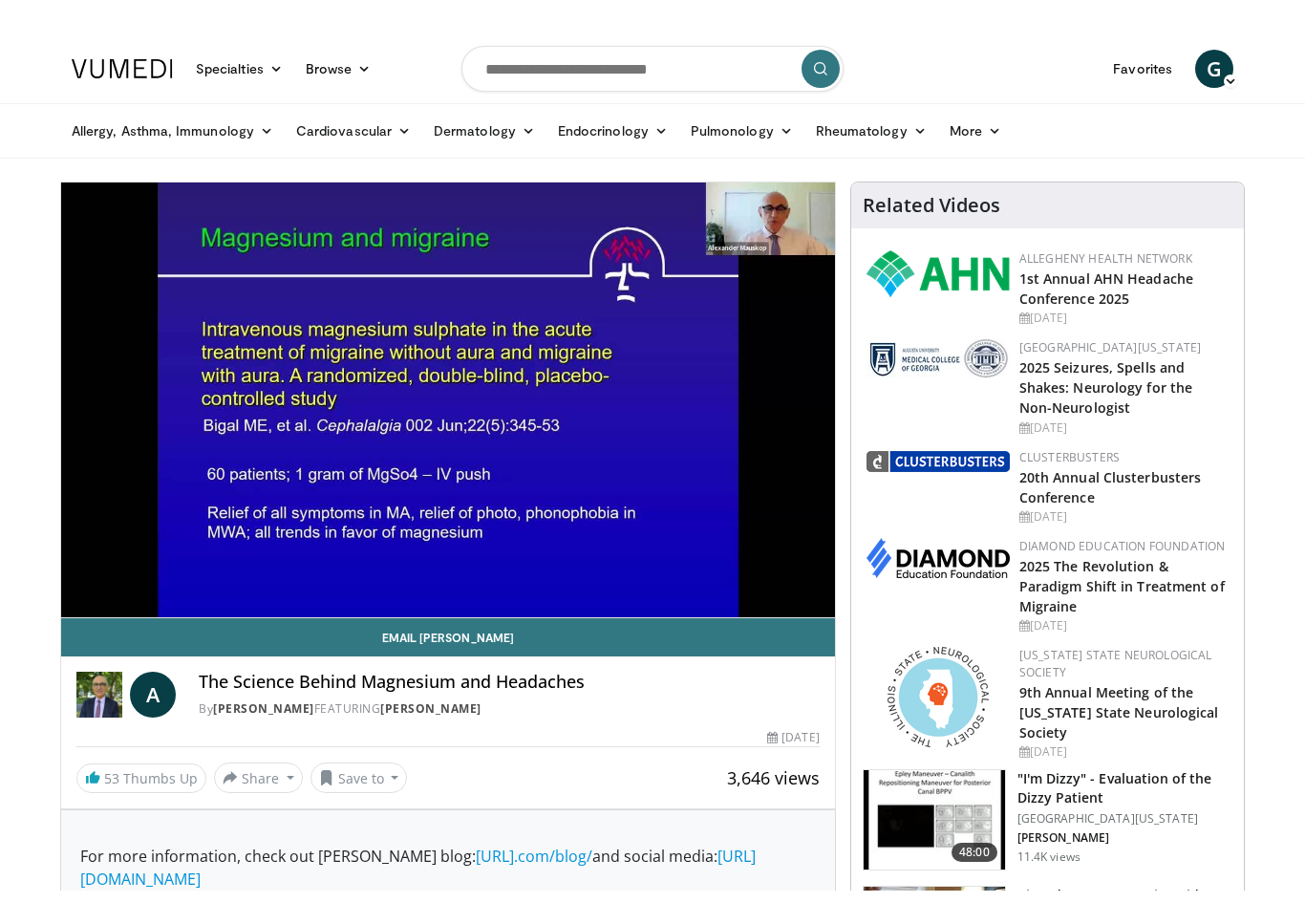 scroll, scrollTop: 23, scrollLeft: 0, axis: vertical 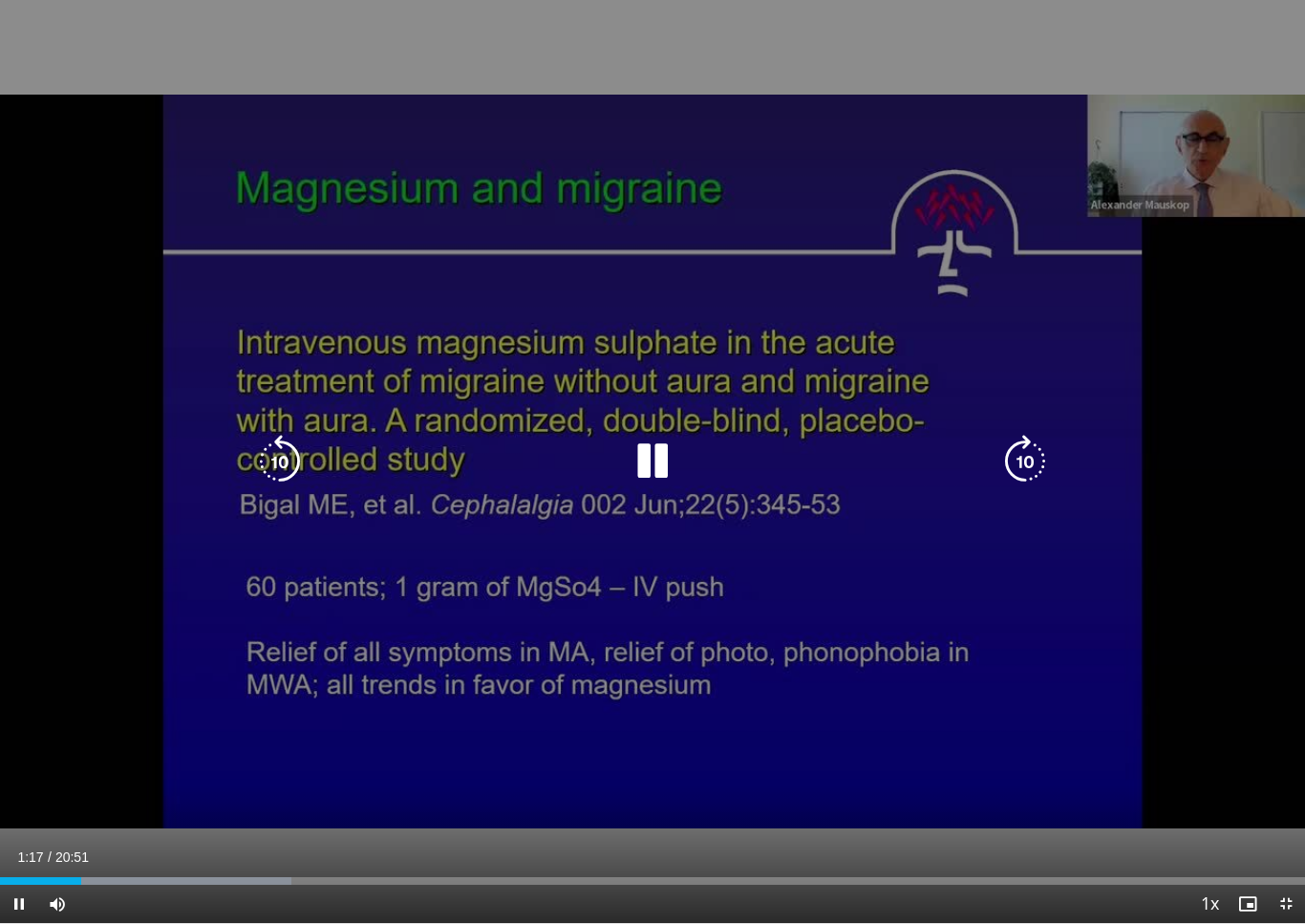 click on "10 seconds
Tap to unmute" at bounding box center [652, 462] 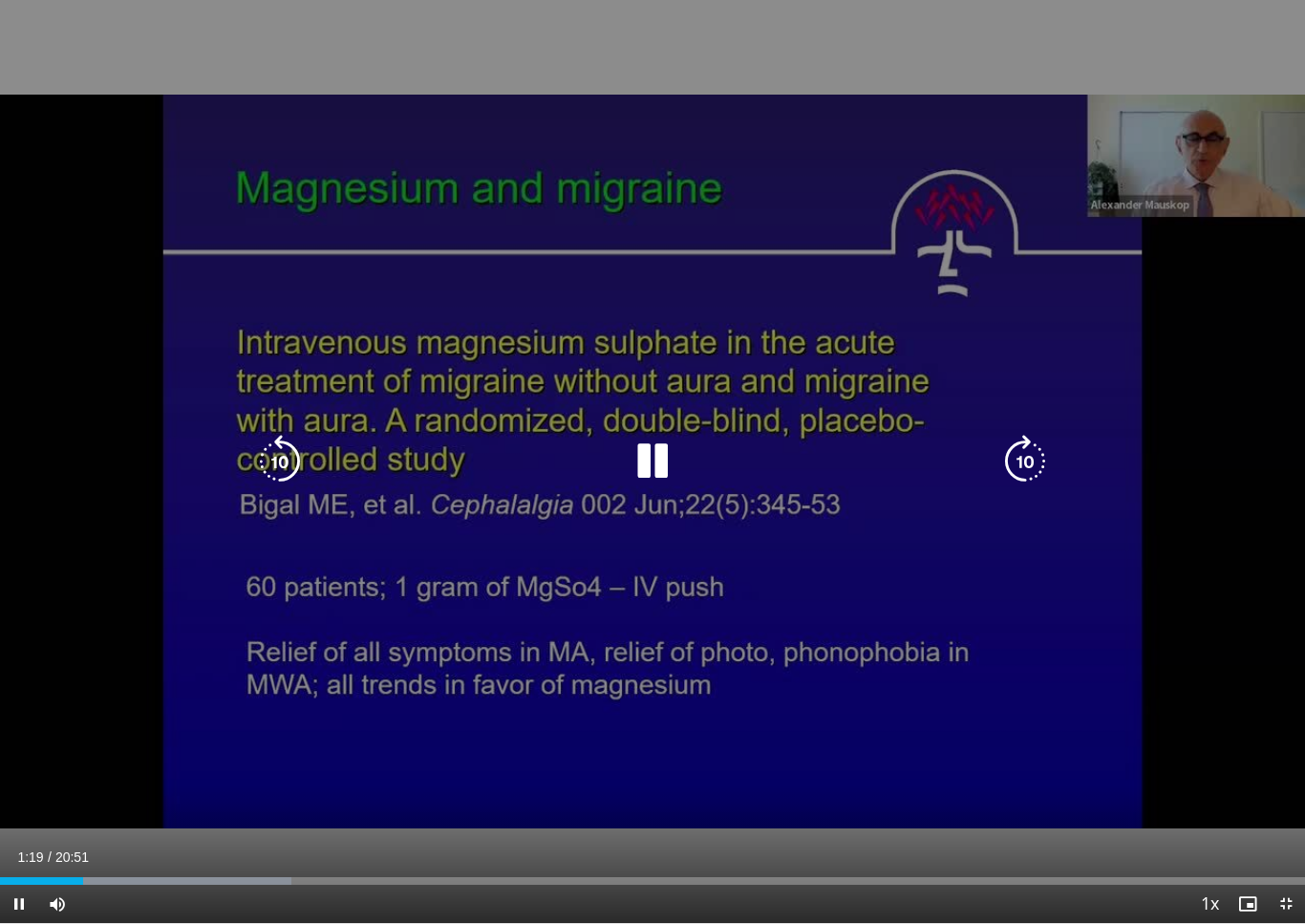 click on "10 seconds
Tap to unmute" at bounding box center [652, 462] 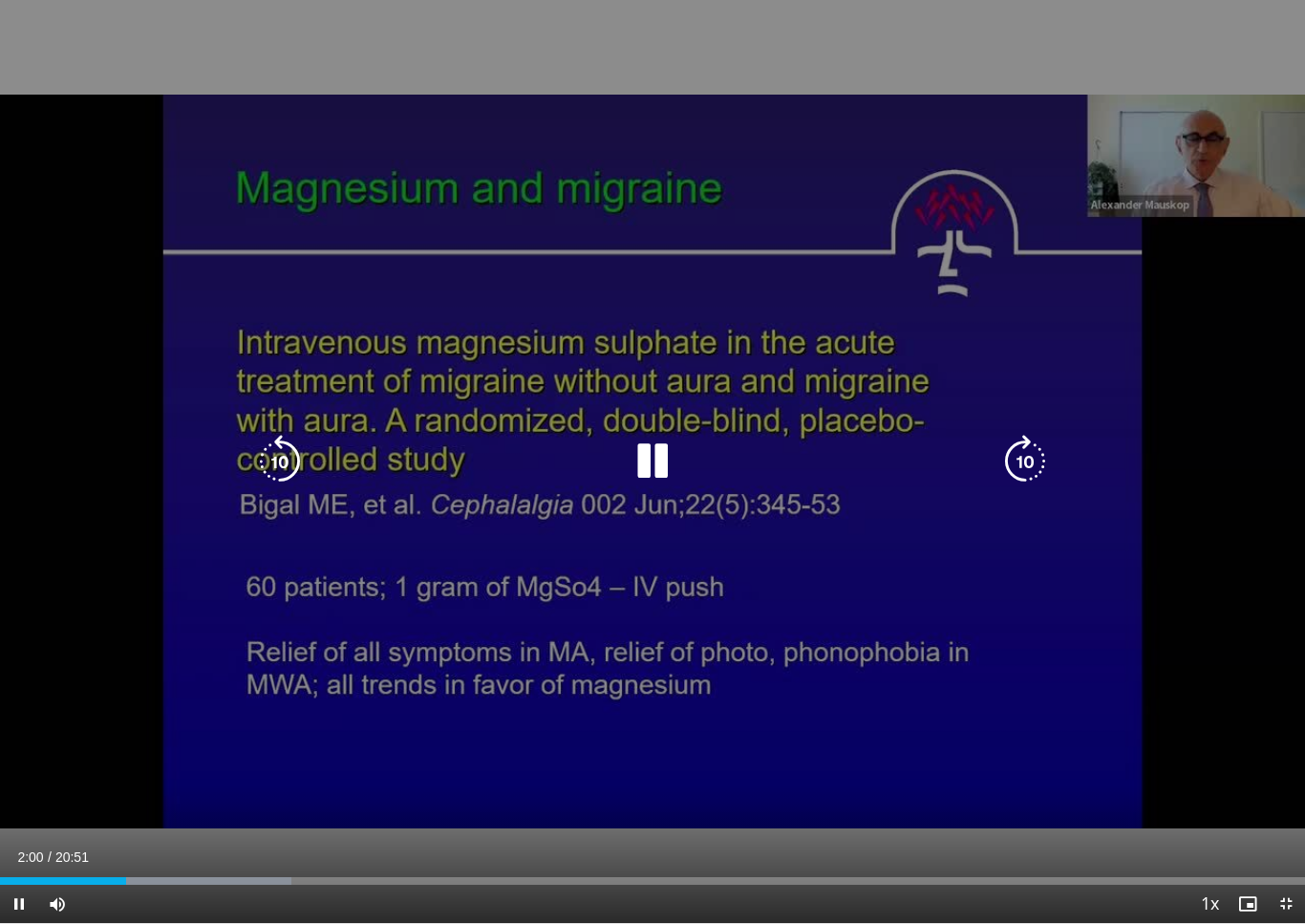click on "10 seconds
Tap to unmute" at bounding box center (652, 462) 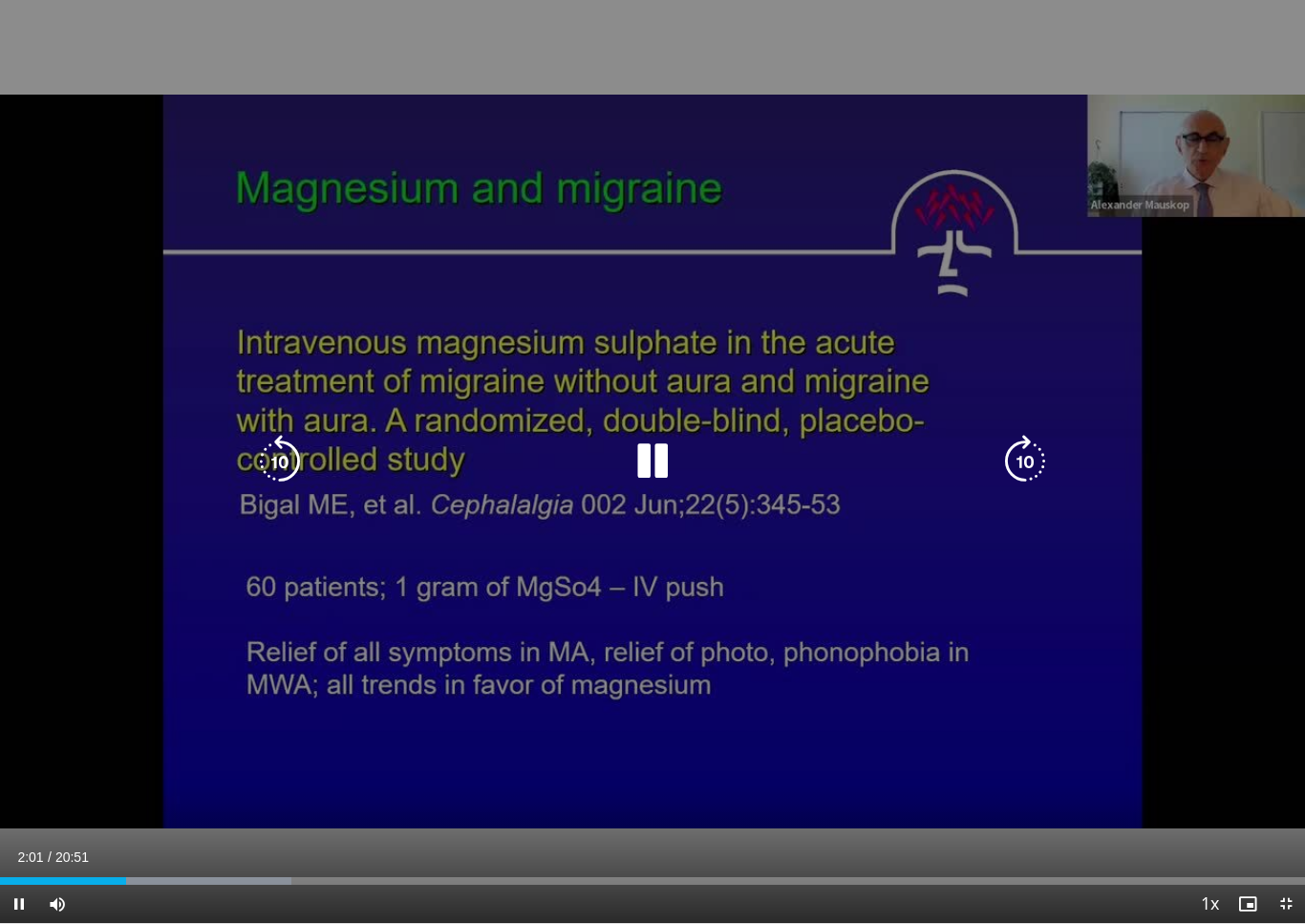 click on "10 seconds
Tap to unmute" at bounding box center (652, 462) 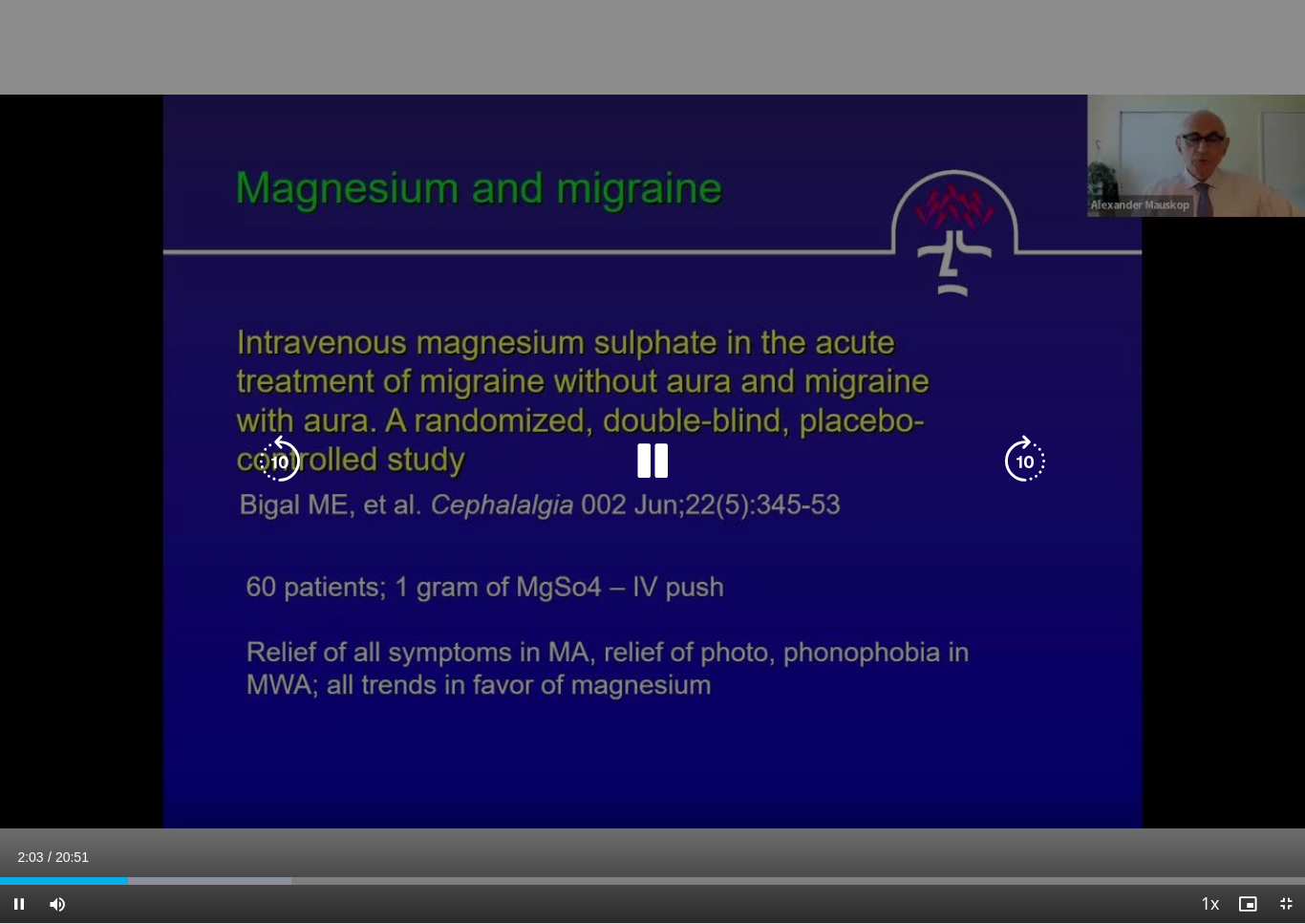 click on "10 seconds
Tap to unmute" at bounding box center (652, 462) 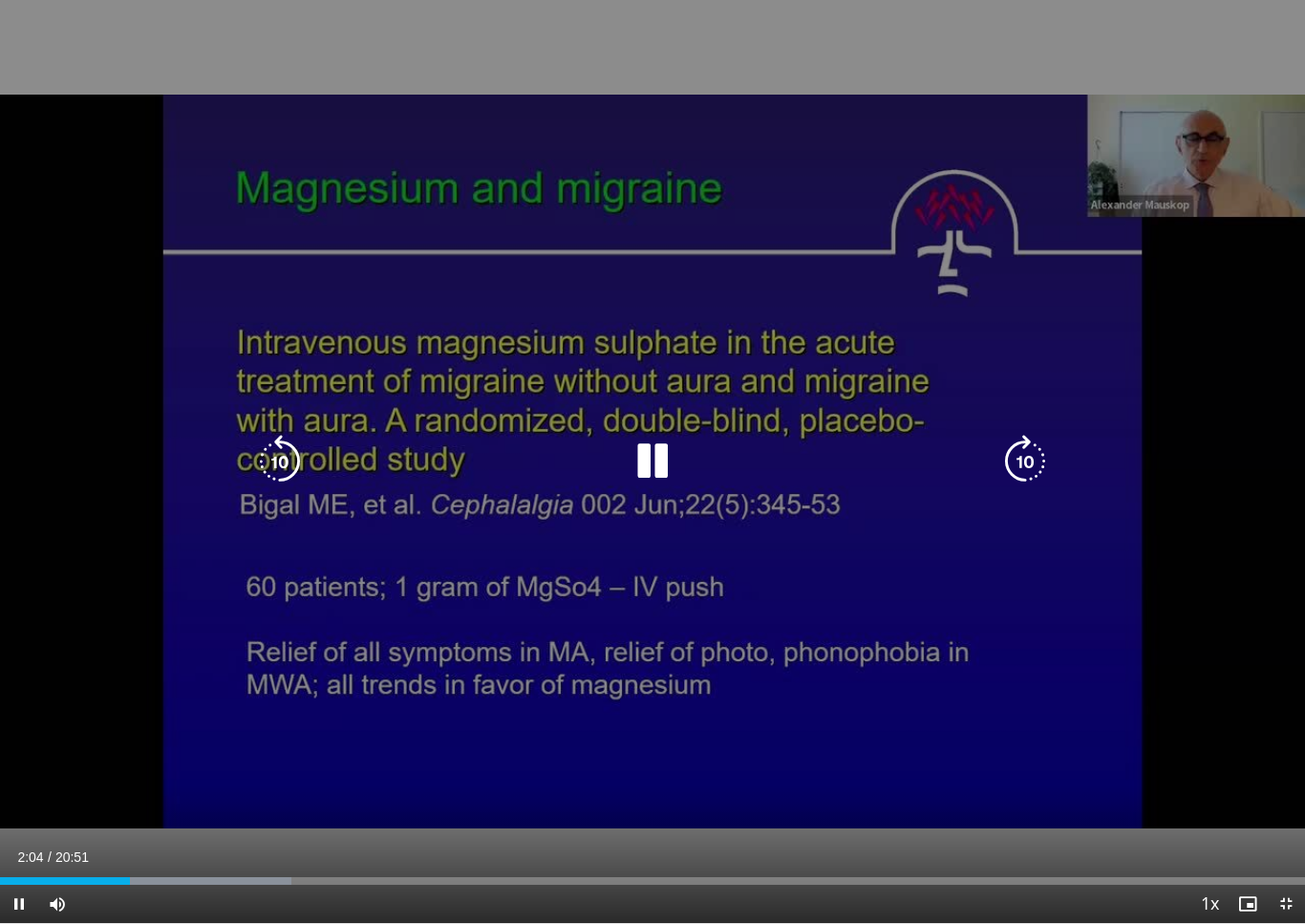click on "10 seconds
Tap to unmute" at bounding box center (652, 462) 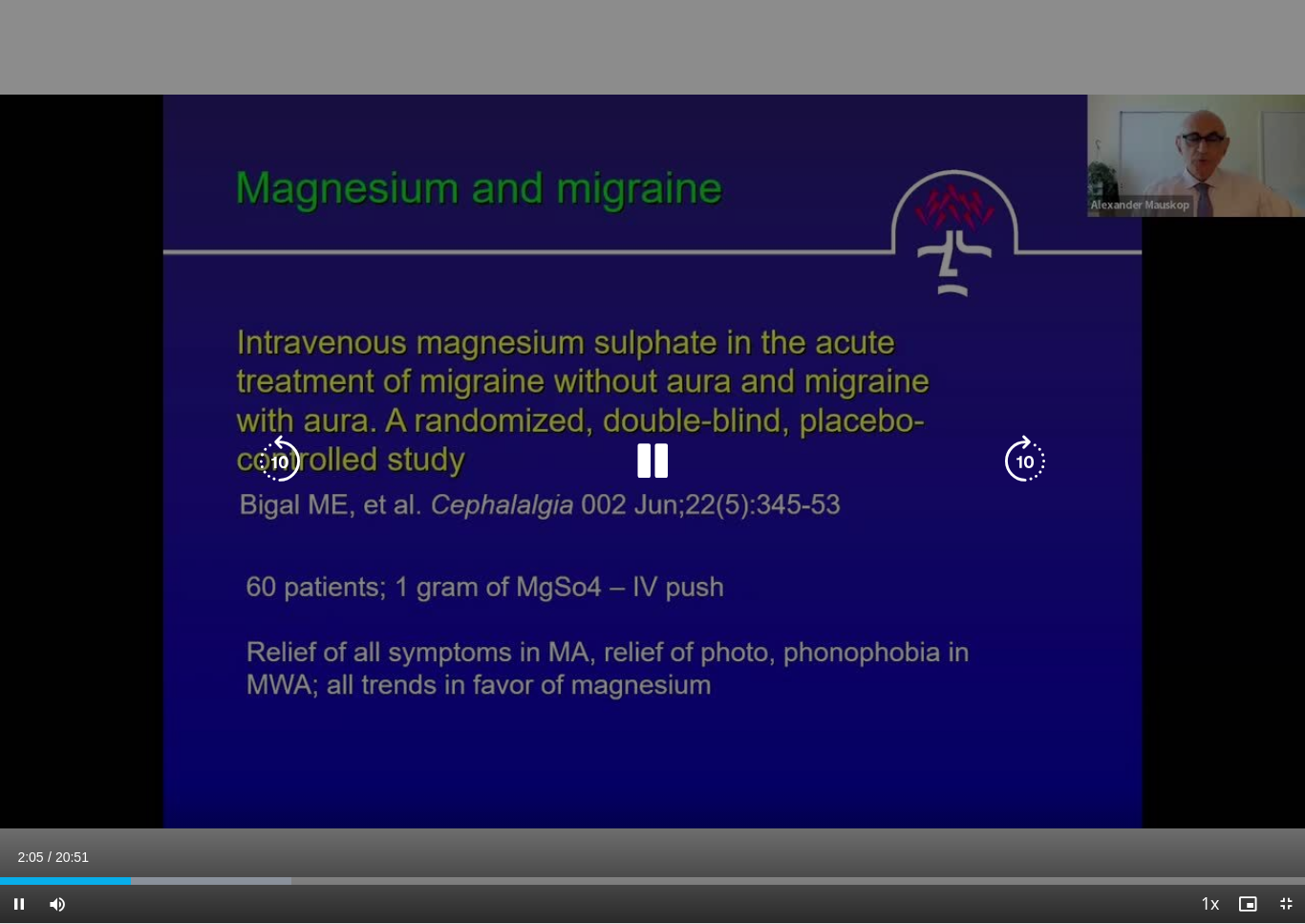 click on "10 seconds
Tap to unmute" at bounding box center (652, 462) 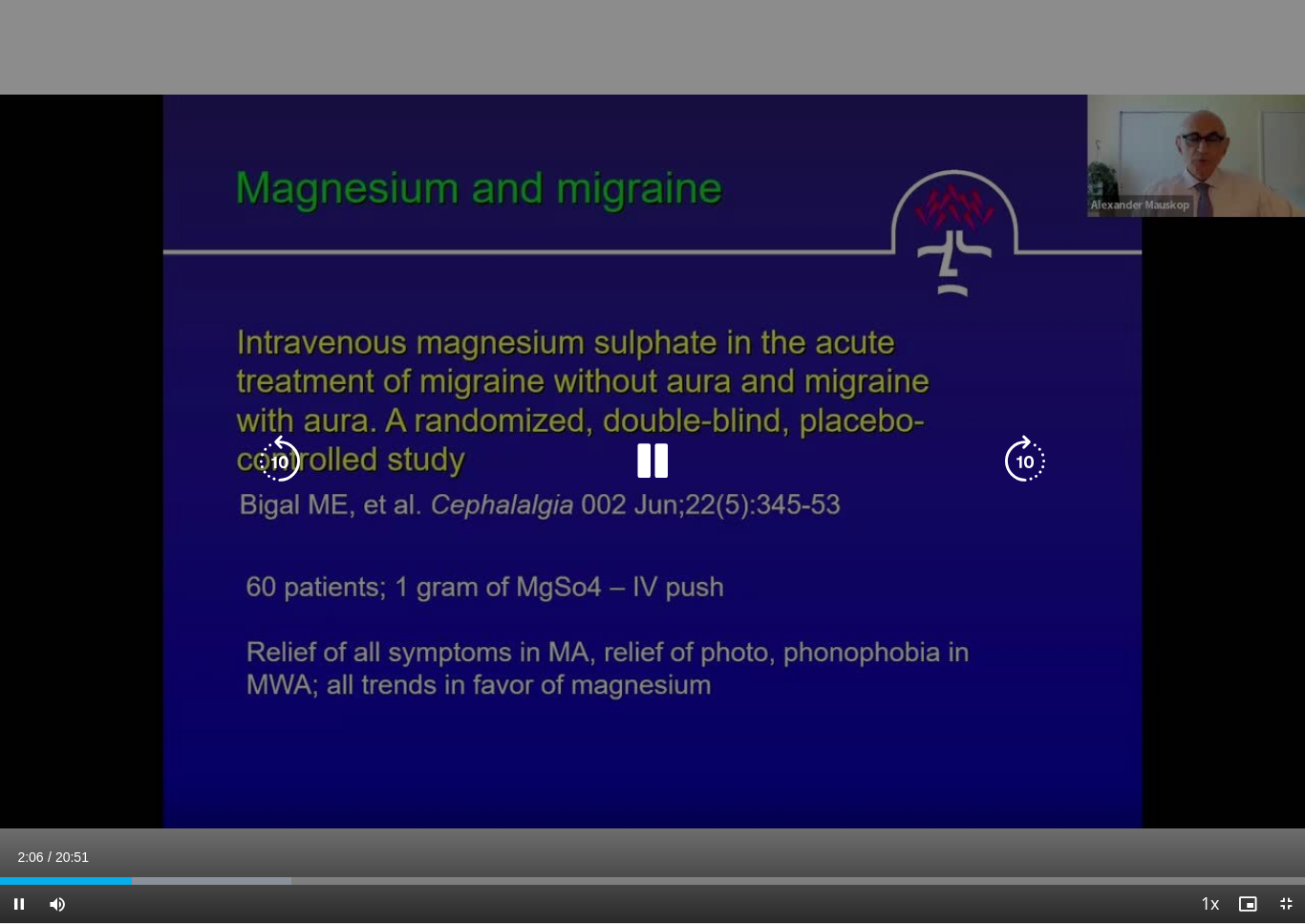click on "10 seconds
Tap to unmute" at bounding box center [652, 462] 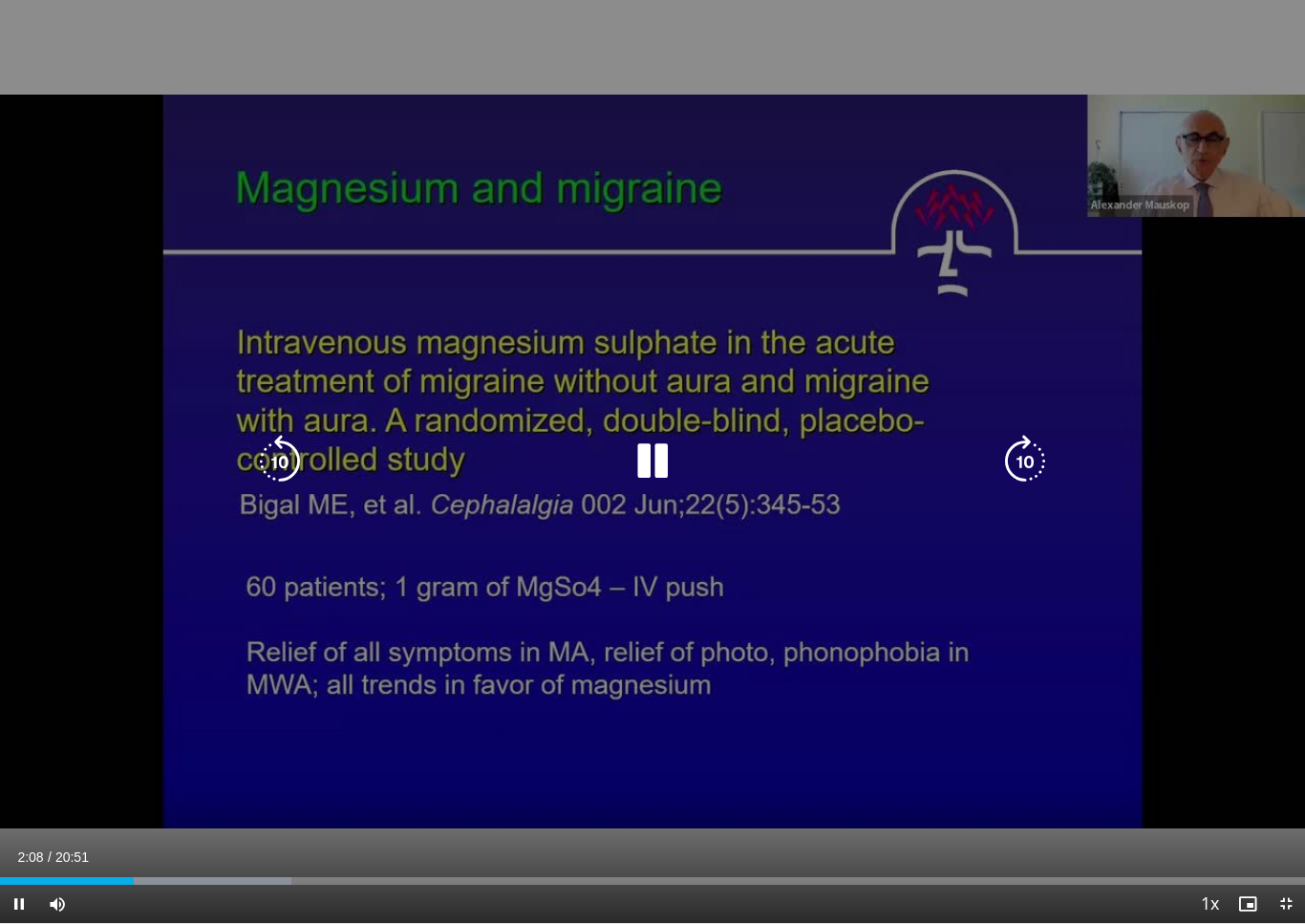 click on "10 seconds
Tap to unmute" at bounding box center (652, 462) 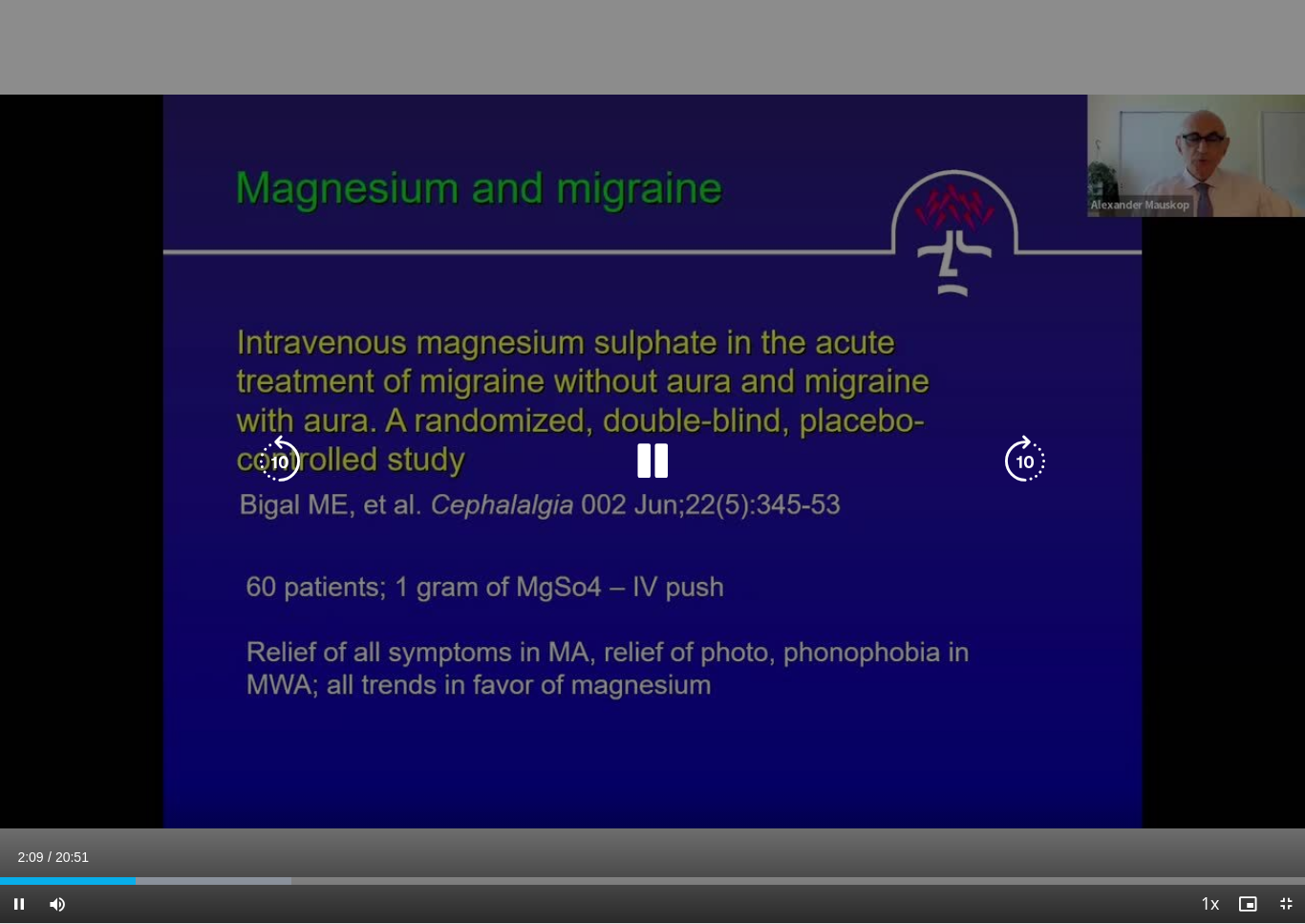 click on "10 seconds
Tap to unmute" at bounding box center [652, 462] 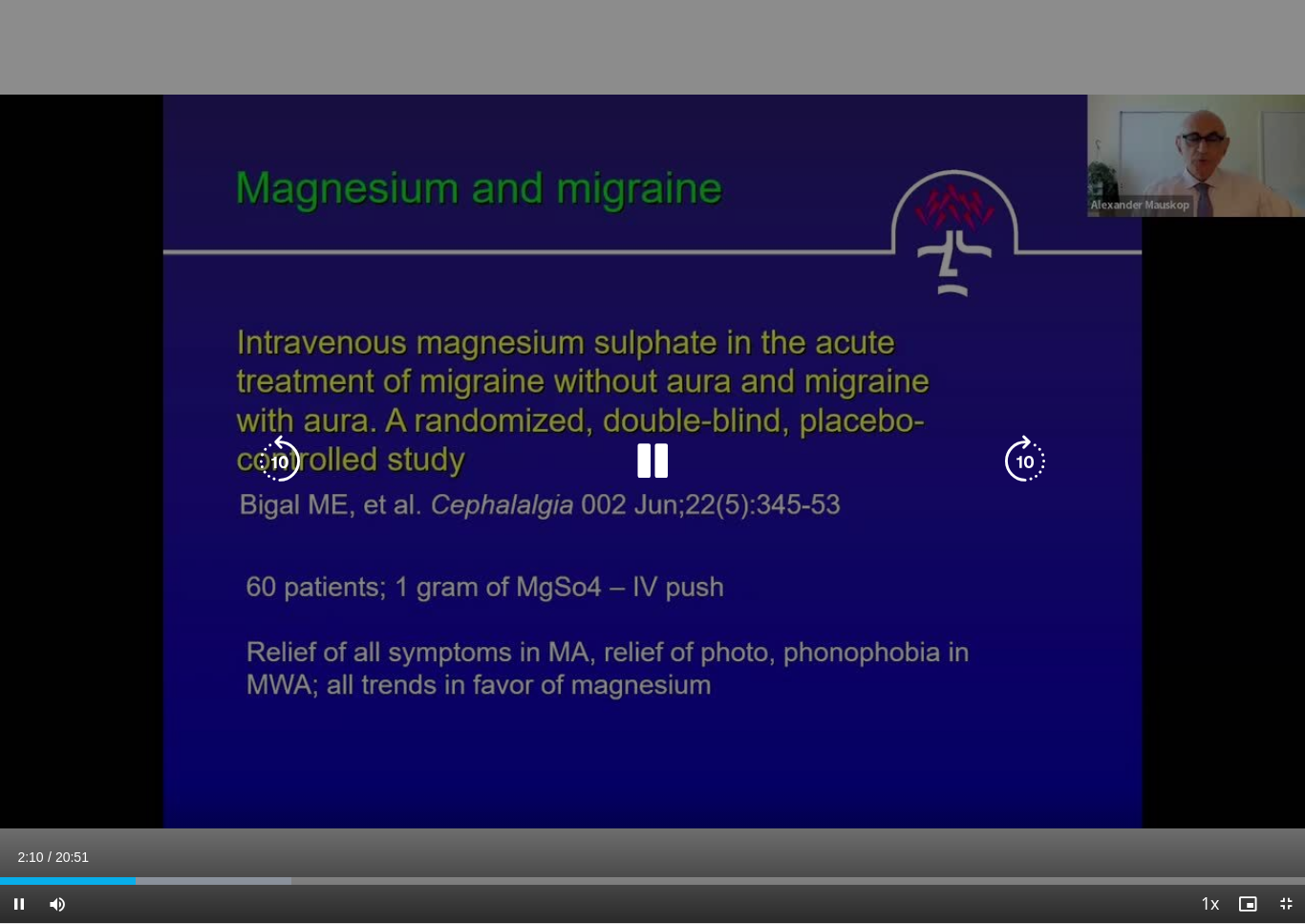 click on "10 seconds
Tap to unmute" at bounding box center (652, 462) 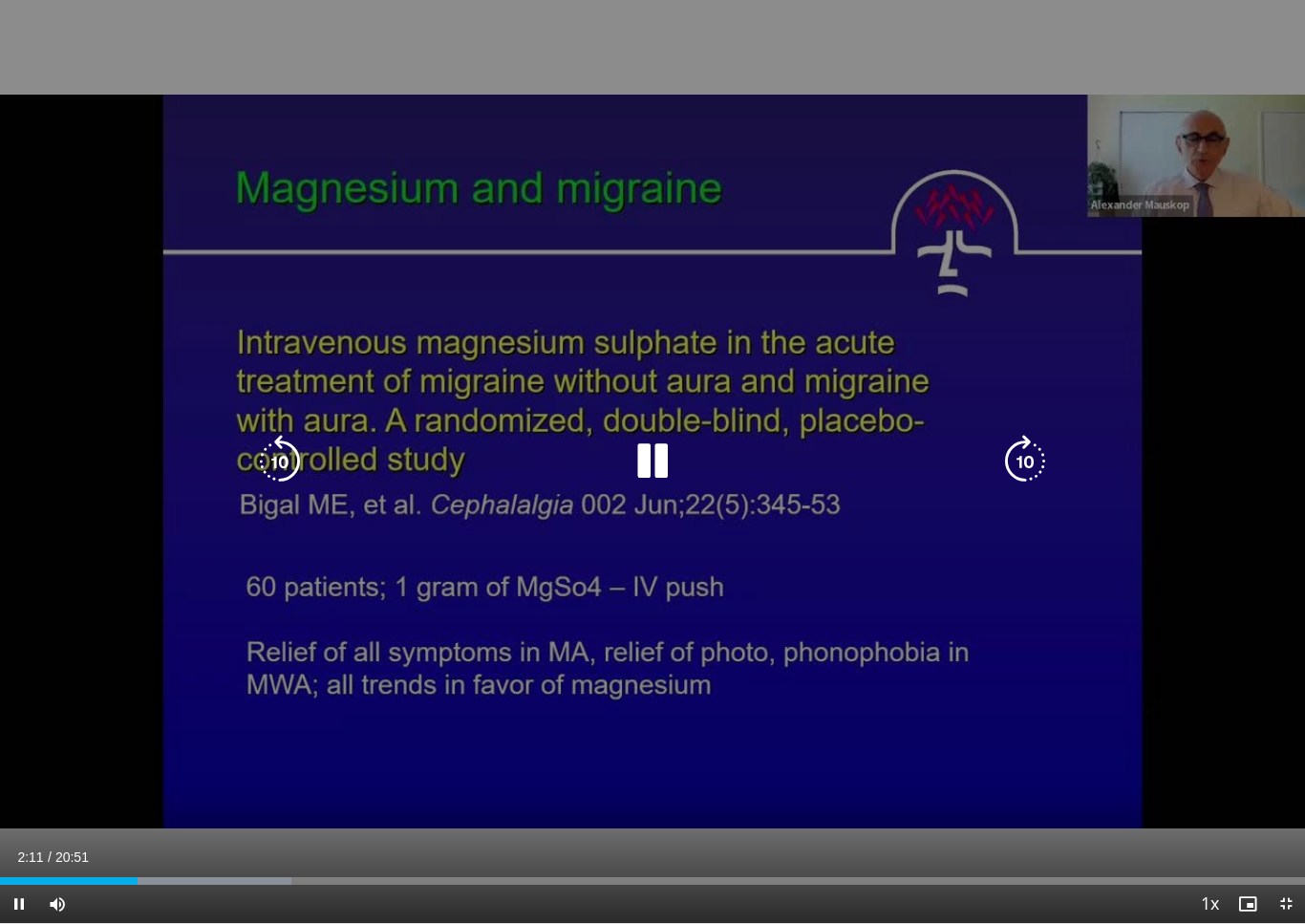 click on "10 seconds
Tap to unmute" at bounding box center [652, 462] 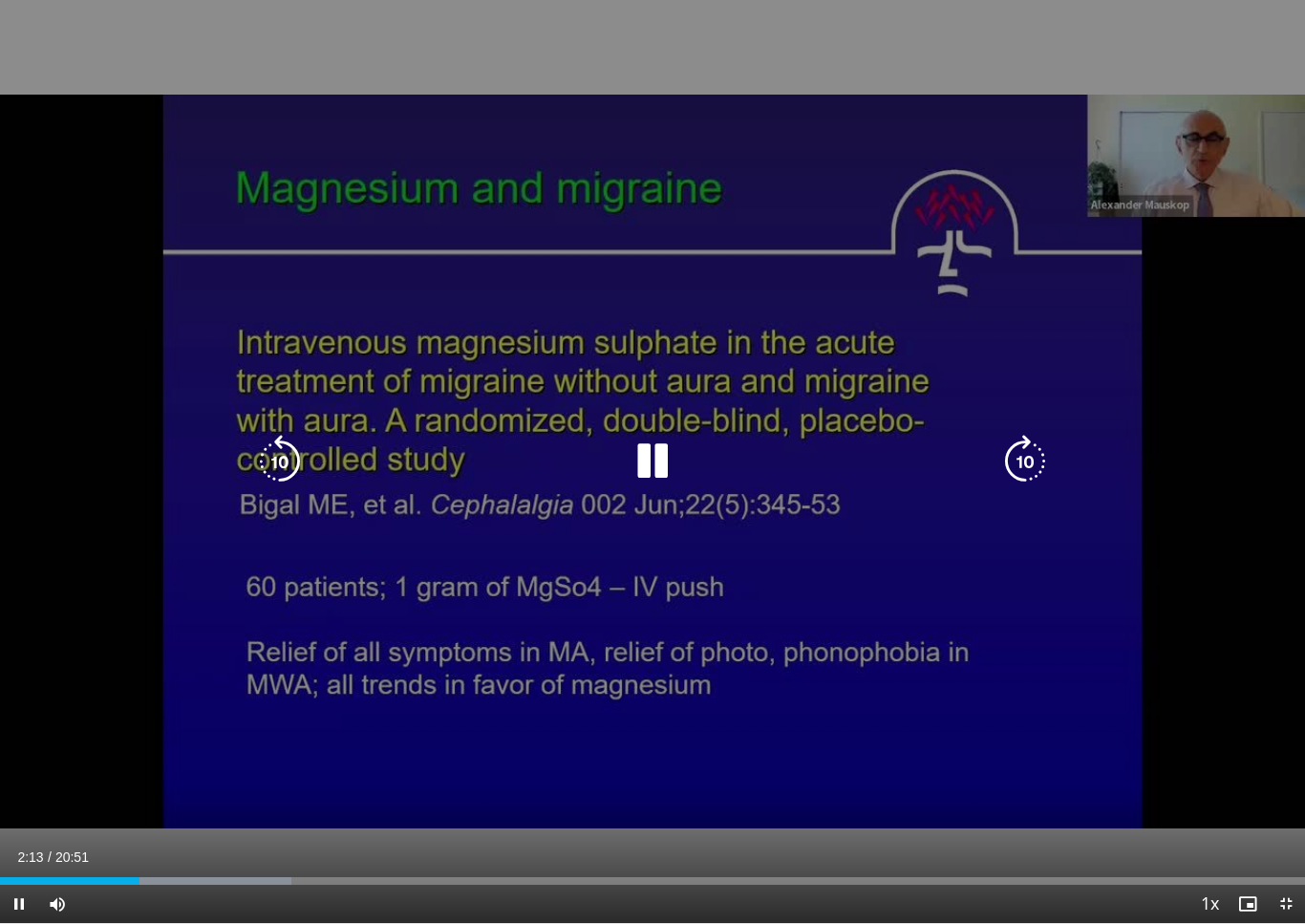 click on "10 seconds
Tap to unmute" at bounding box center [652, 462] 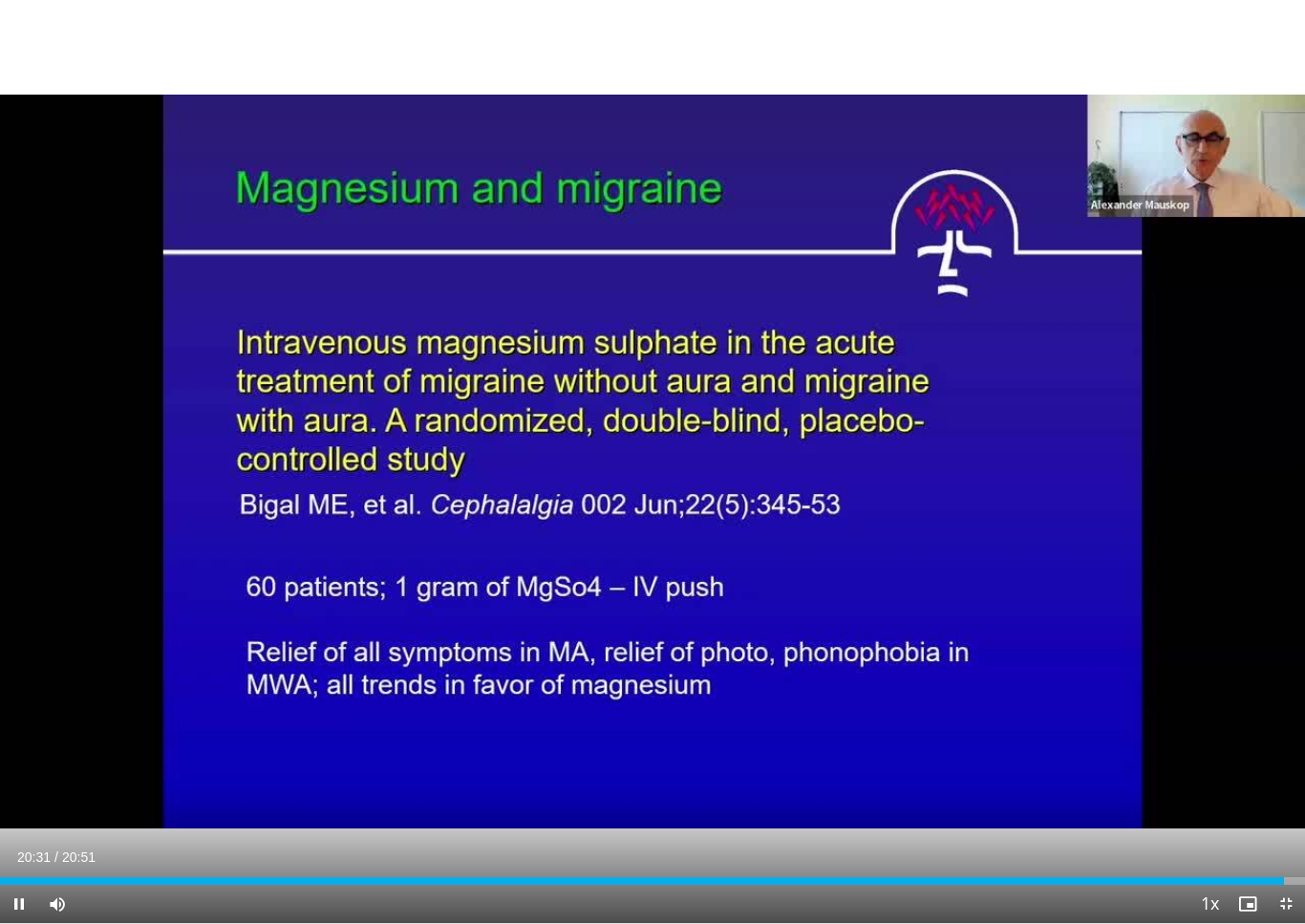 click at bounding box center (1286, 904) 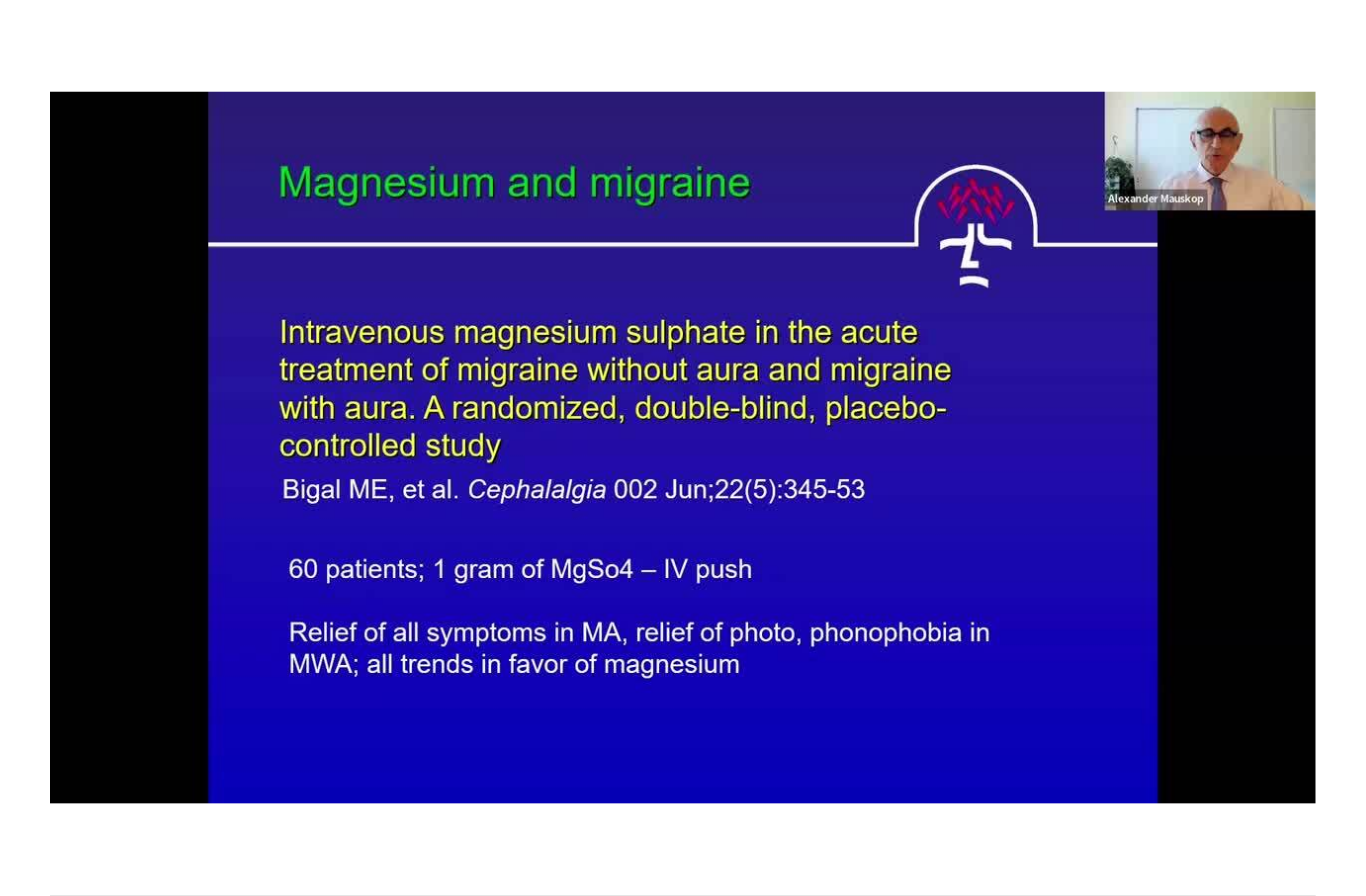 scroll, scrollTop: 0, scrollLeft: 0, axis: both 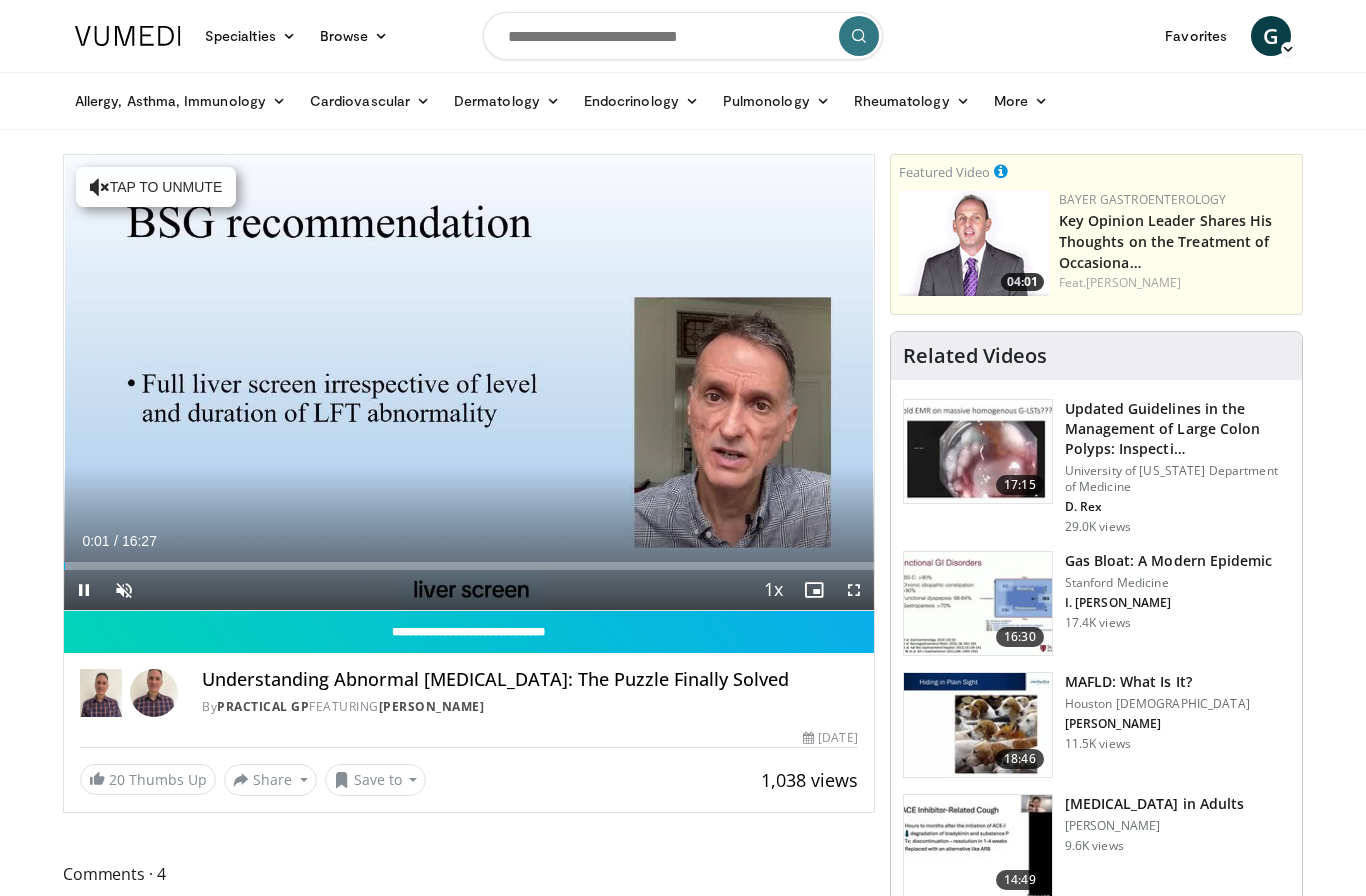 click at bounding box center [124, 590] 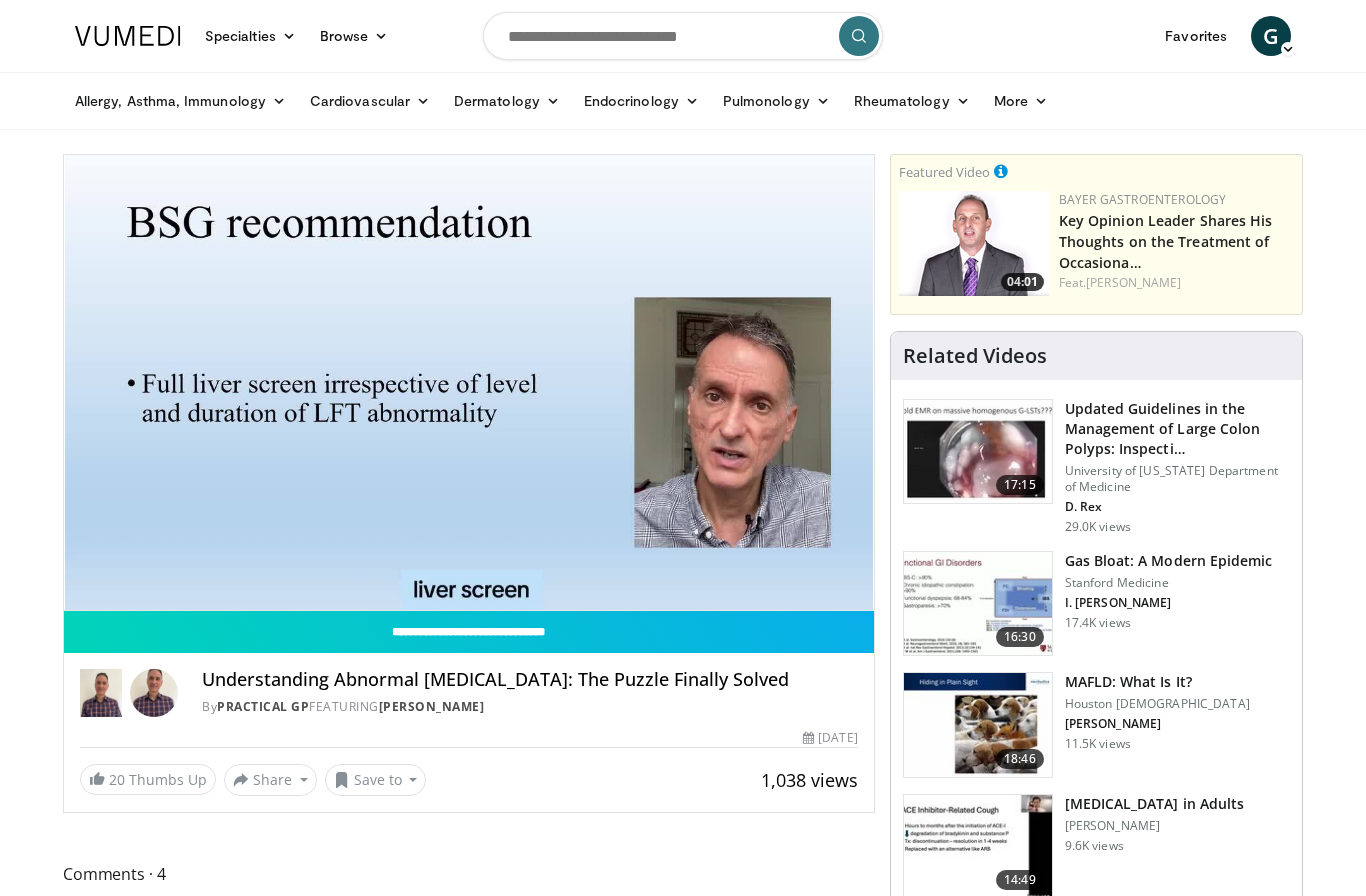 click on "Specialties
Adult & Family Medicine
Allergy, [MEDICAL_DATA], Immunology
Anesthesiology
Cardiology
Dental
Dermatology
Endocrinology
Gastroenterology & Hepatology
[MEDICAL_DATA]
Hematology & Oncology
[MEDICAL_DATA]
Nephrology
Neurology
[GEOGRAPHIC_DATA]
Obstetrics & Gynecology
Ophthalmology
Oral Maxillofacial
Orthopaedics
Otolaryngology
Pediatrics
Plastic Surgery
[GEOGRAPHIC_DATA]
Psychiatry
Pulmonology
Radiation Oncology
[MEDICAL_DATA]
Rheumatology
Urology
Videos" at bounding box center (683, 448) 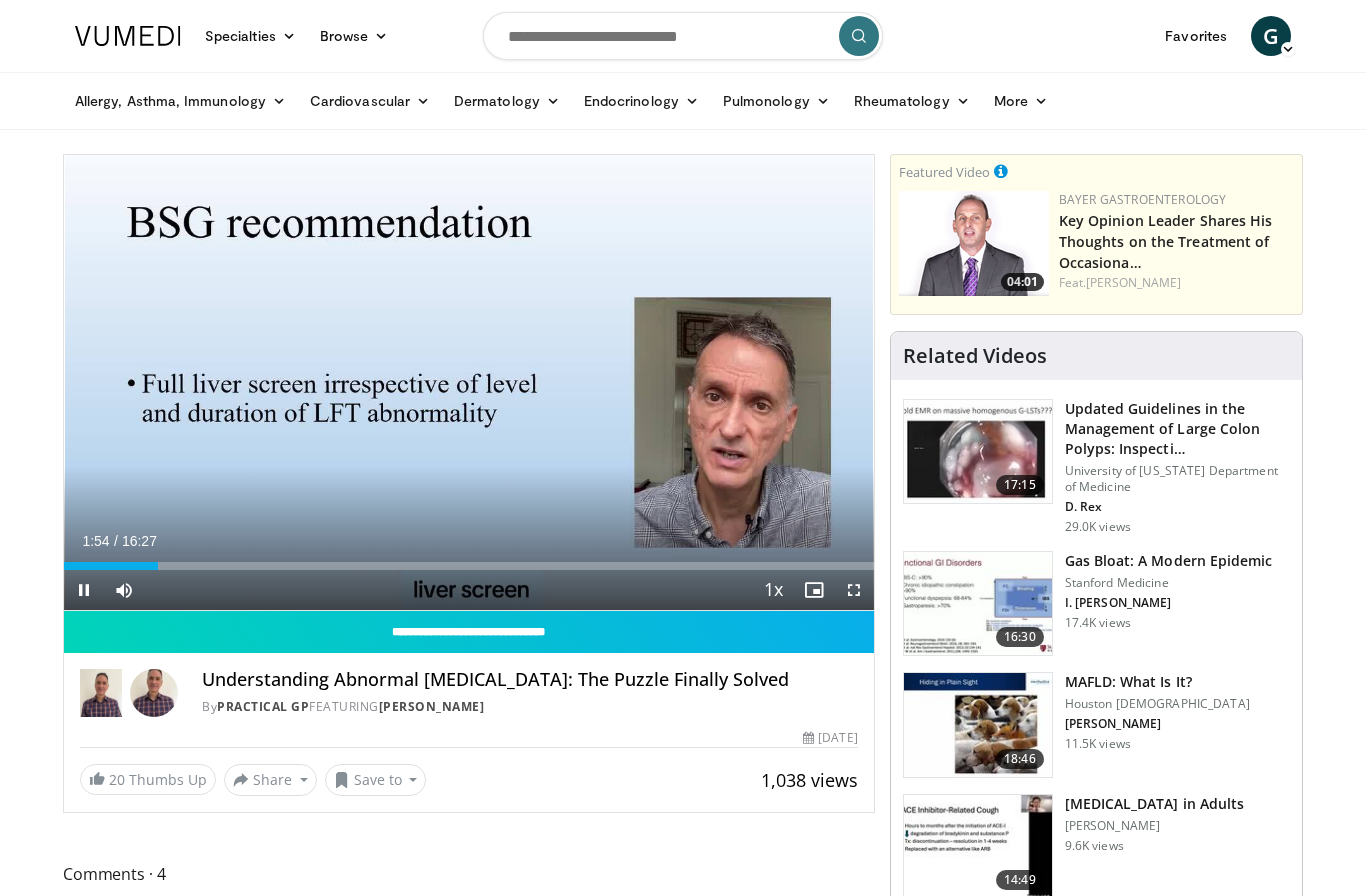 click at bounding box center [84, 590] 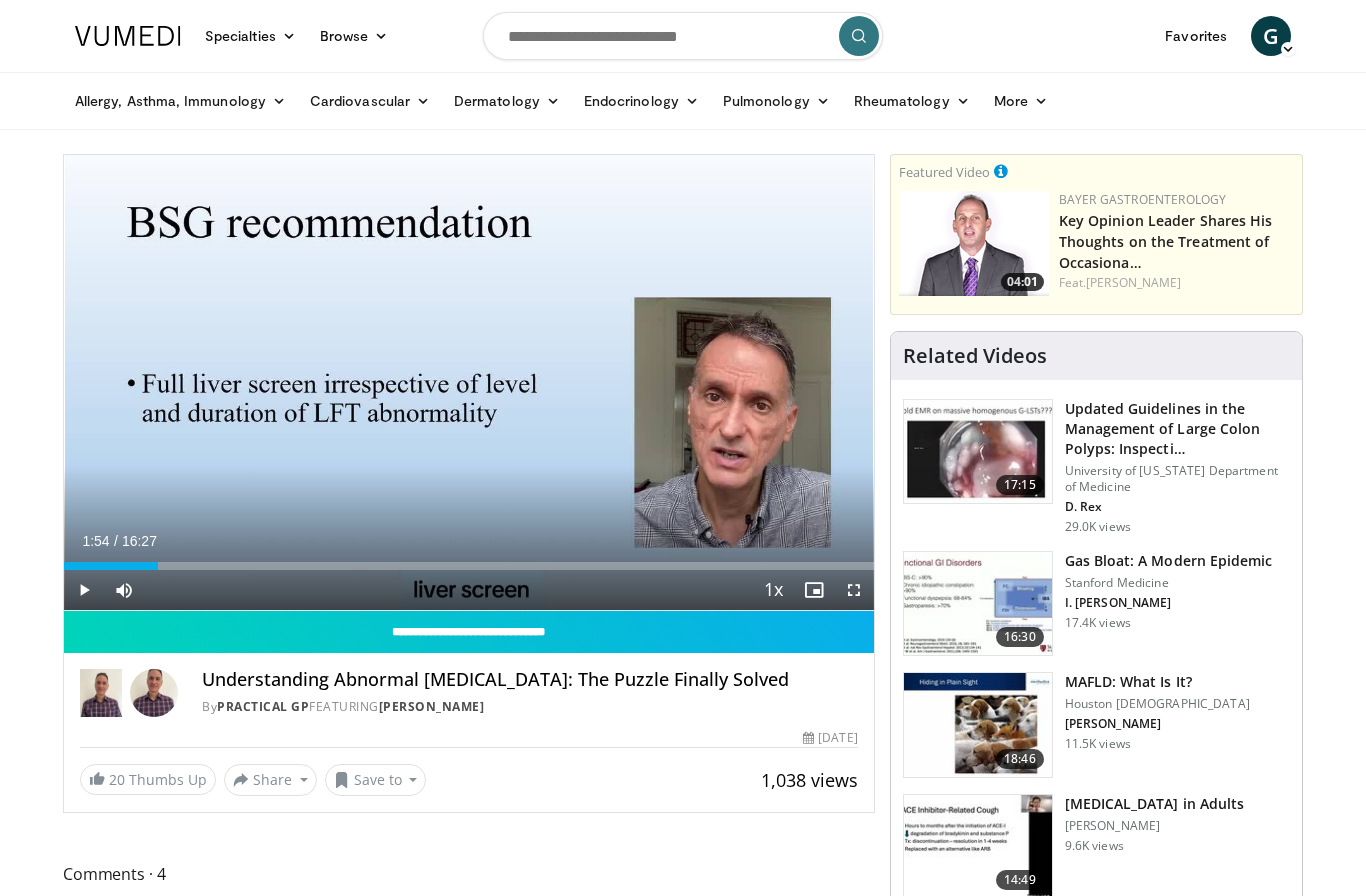 click on "Specialties
Adult & Family Medicine
Allergy, [MEDICAL_DATA], Immunology
Anesthesiology
Cardiology
Dental
Dermatology
Endocrinology
Gastroenterology & Hepatology
[MEDICAL_DATA]
Hematology & Oncology
[MEDICAL_DATA]
Nephrology
Neurology
[GEOGRAPHIC_DATA]
Obstetrics & Gynecology
Ophthalmology
Oral Maxillofacial
Orthopaedics
Otolaryngology
Pediatrics
Plastic Surgery
[GEOGRAPHIC_DATA]
Psychiatry
Pulmonology
Radiation Oncology
[MEDICAL_DATA]
Rheumatology
Urology
Videos" at bounding box center (683, 448) 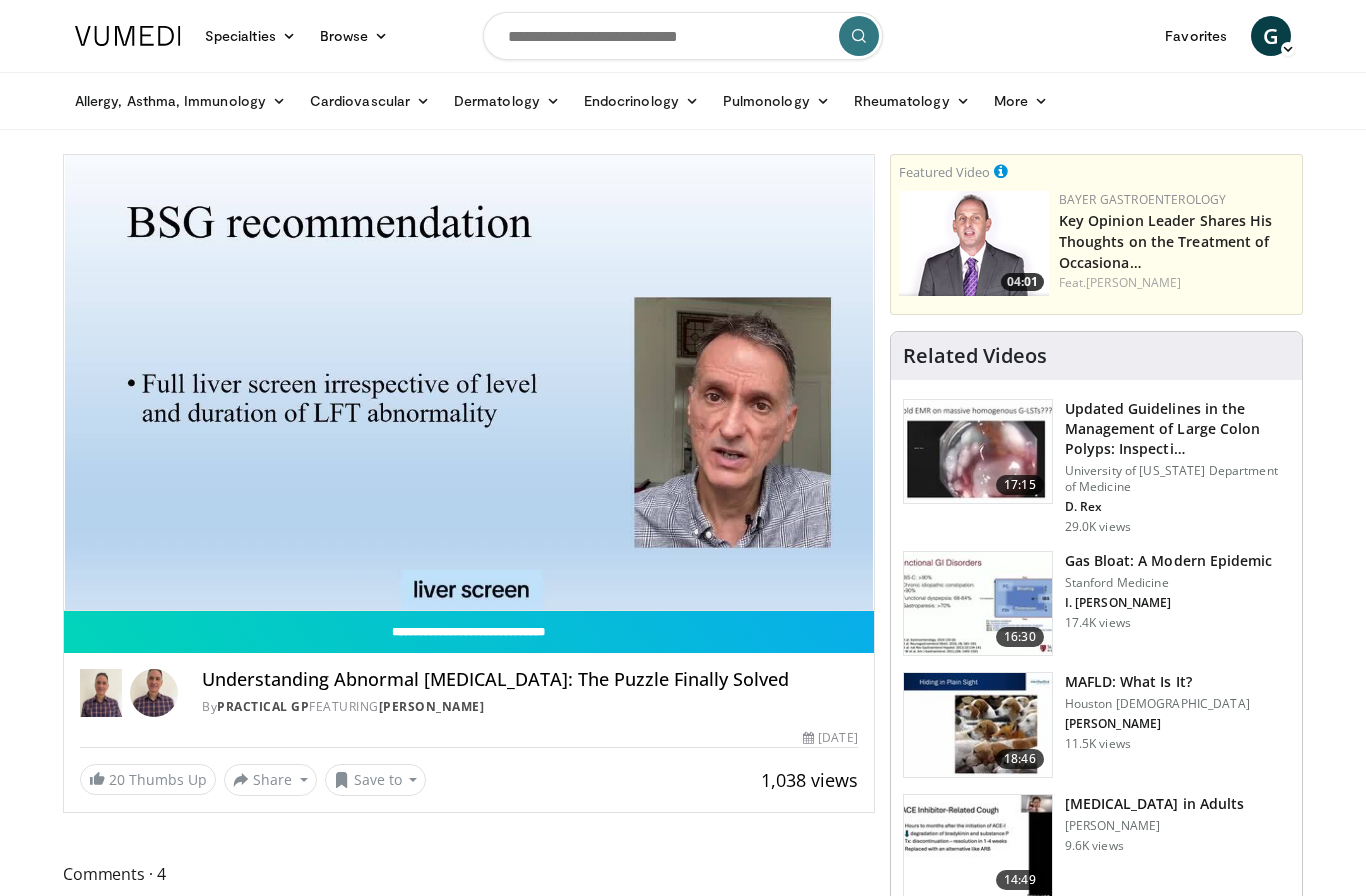 click on "Specialties
Adult & Family Medicine
Allergy, [MEDICAL_DATA], Immunology
Anesthesiology
Cardiology
Dental
Dermatology
Endocrinology
Gastroenterology & Hepatology
[MEDICAL_DATA]
Hematology & Oncology
[MEDICAL_DATA]
Nephrology
Neurology
[GEOGRAPHIC_DATA]
Obstetrics & Gynecology
Ophthalmology
Oral Maxillofacial
Orthopaedics
Otolaryngology
Pediatrics
Plastic Surgery
[GEOGRAPHIC_DATA]
Psychiatry
Pulmonology
Radiation Oncology
[MEDICAL_DATA]
Rheumatology
Urology
Videos" at bounding box center [683, 448] 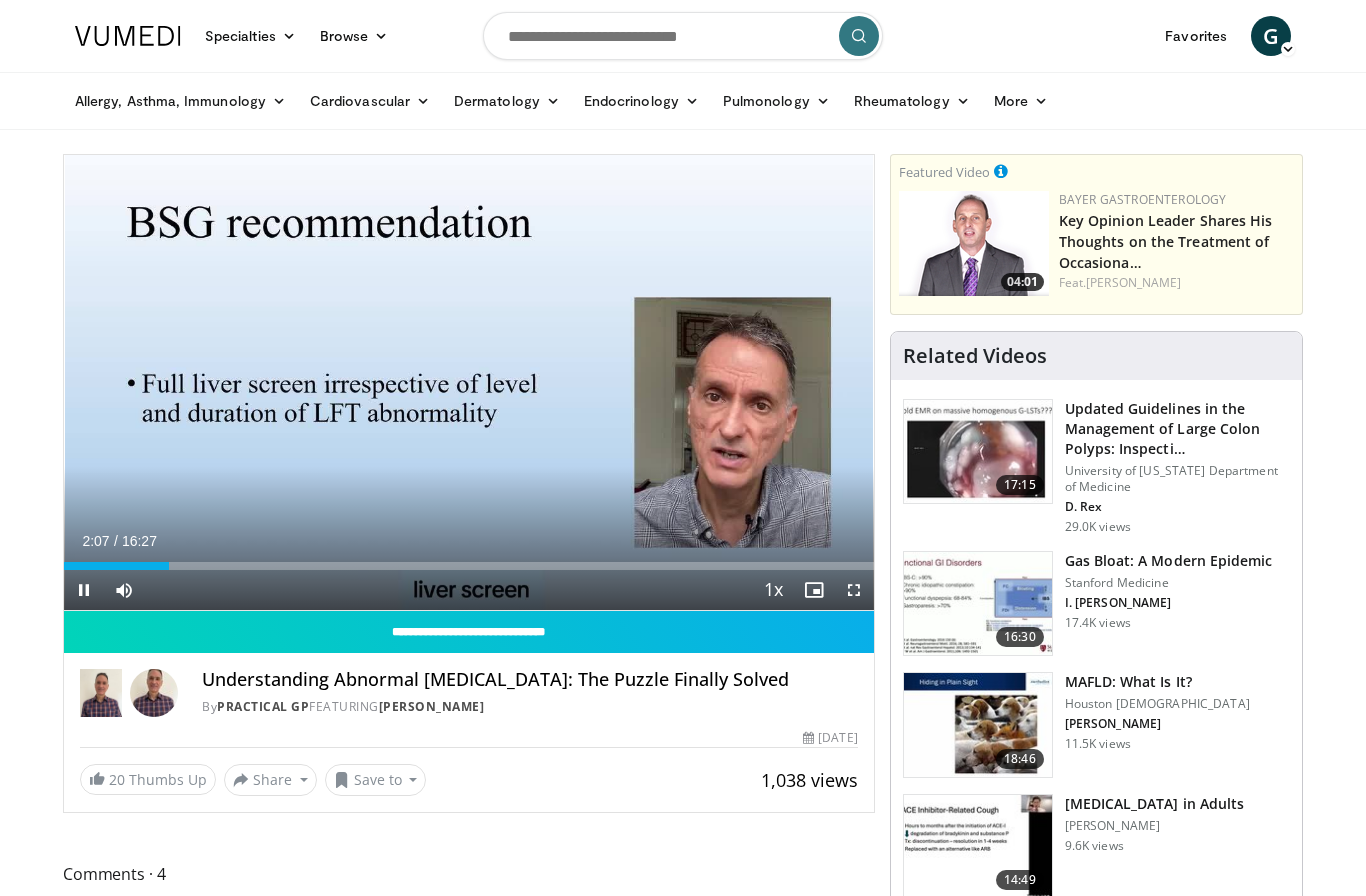 click at bounding box center (84, 590) 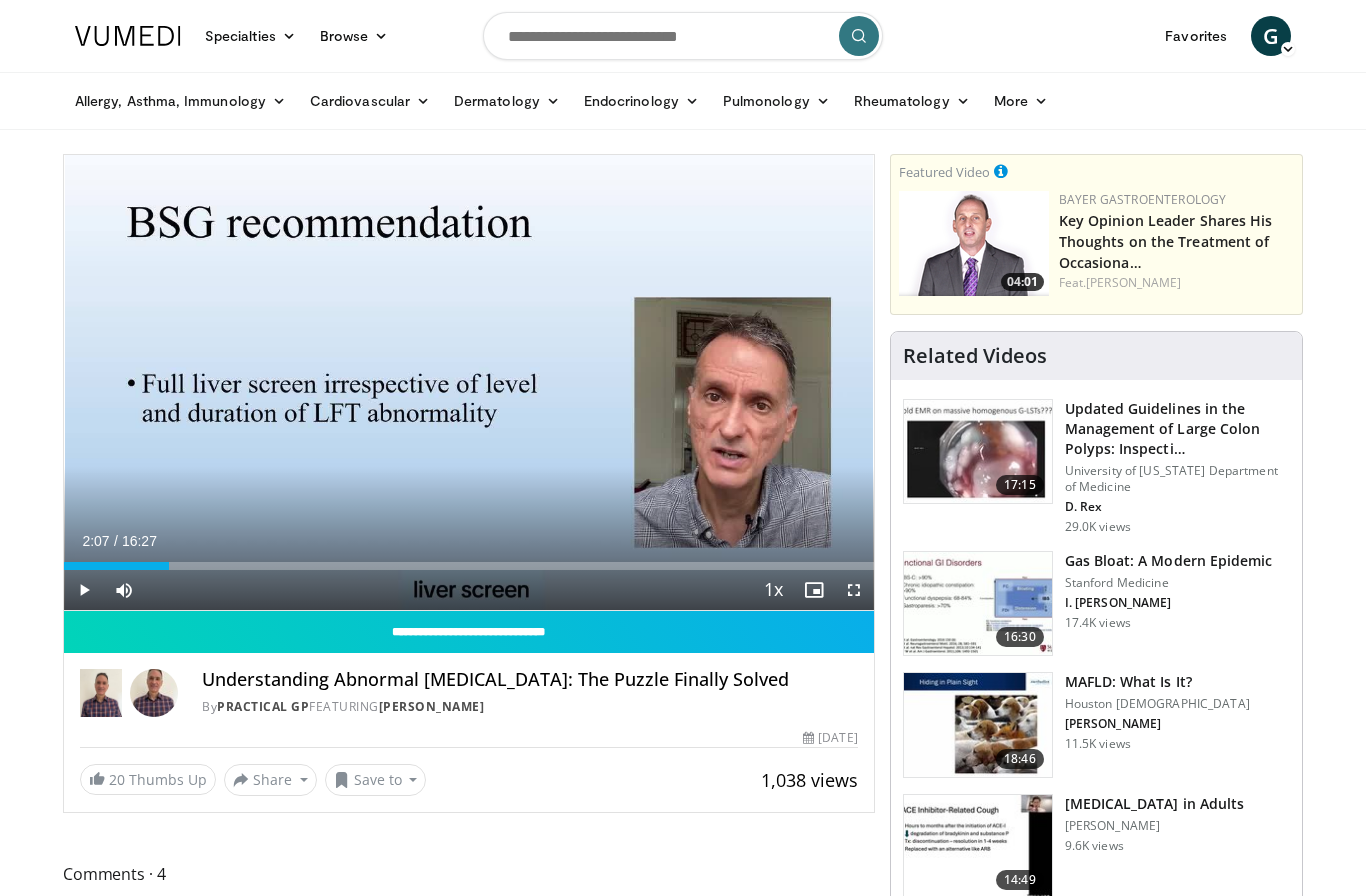 click on "Specialties
Adult & Family Medicine
Allergy, [MEDICAL_DATA], Immunology
Anesthesiology
Cardiology
Dental
Dermatology
Endocrinology
Gastroenterology & Hepatology
[MEDICAL_DATA]
Hematology & Oncology
[MEDICAL_DATA]
Nephrology
Neurology
[GEOGRAPHIC_DATA]
Obstetrics & Gynecology
Ophthalmology
Oral Maxillofacial
Orthopaedics
Otolaryngology
Pediatrics
Plastic Surgery
[GEOGRAPHIC_DATA]
Psychiatry
Pulmonology
Radiation Oncology
[MEDICAL_DATA]
Rheumatology
Urology
Videos" at bounding box center [683, 448] 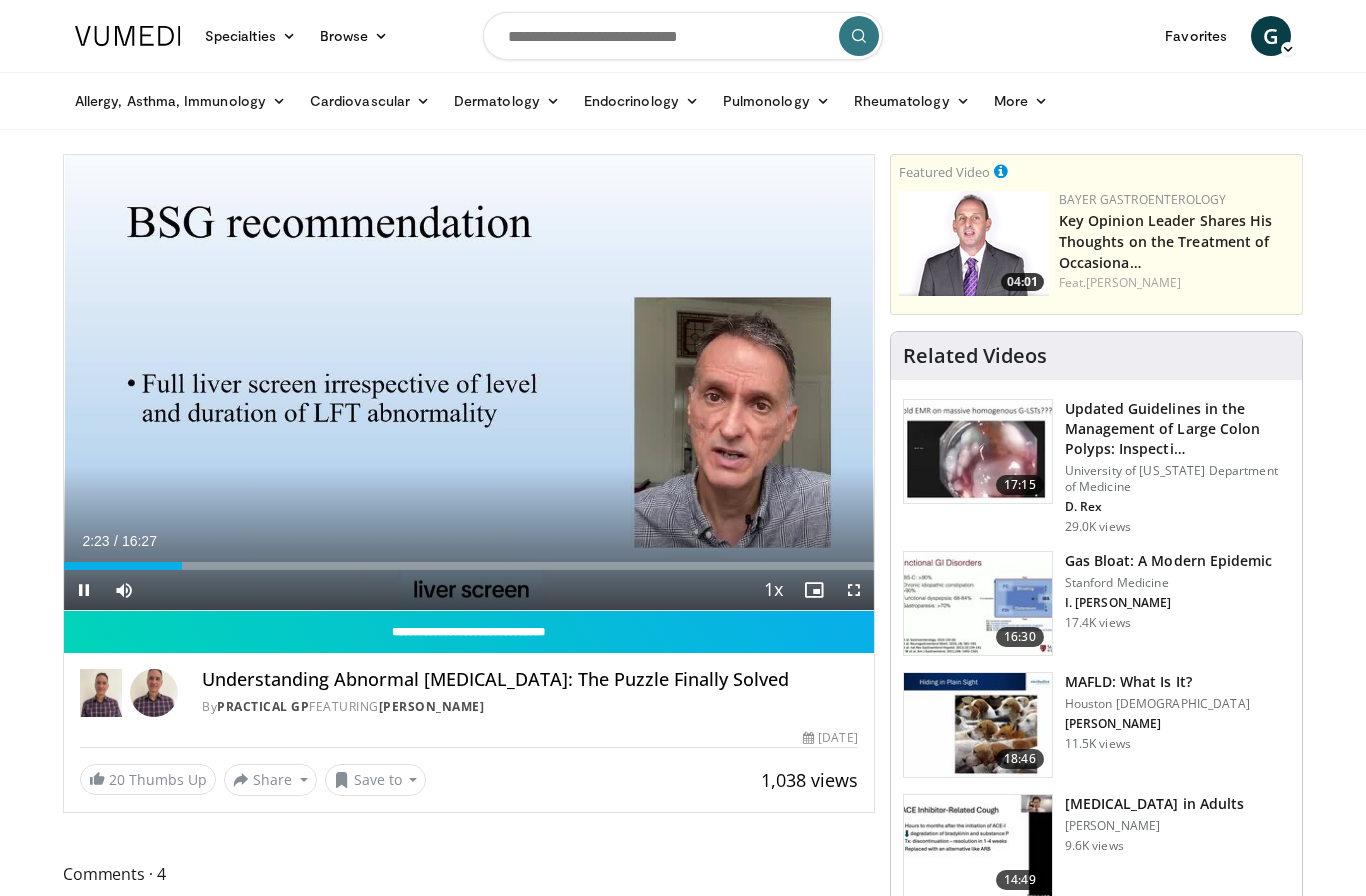click at bounding box center [84, 590] 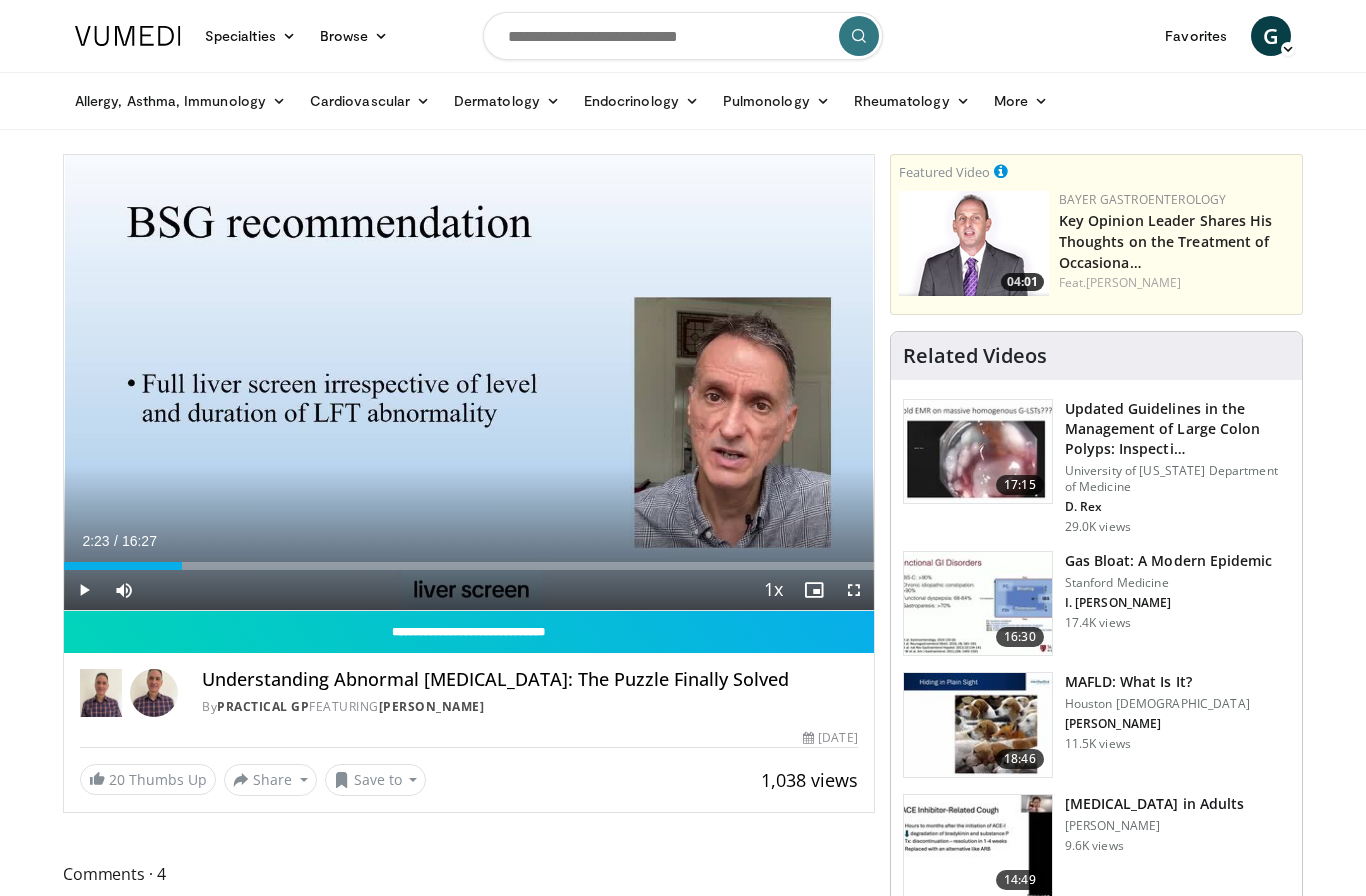 click at bounding box center [84, 590] 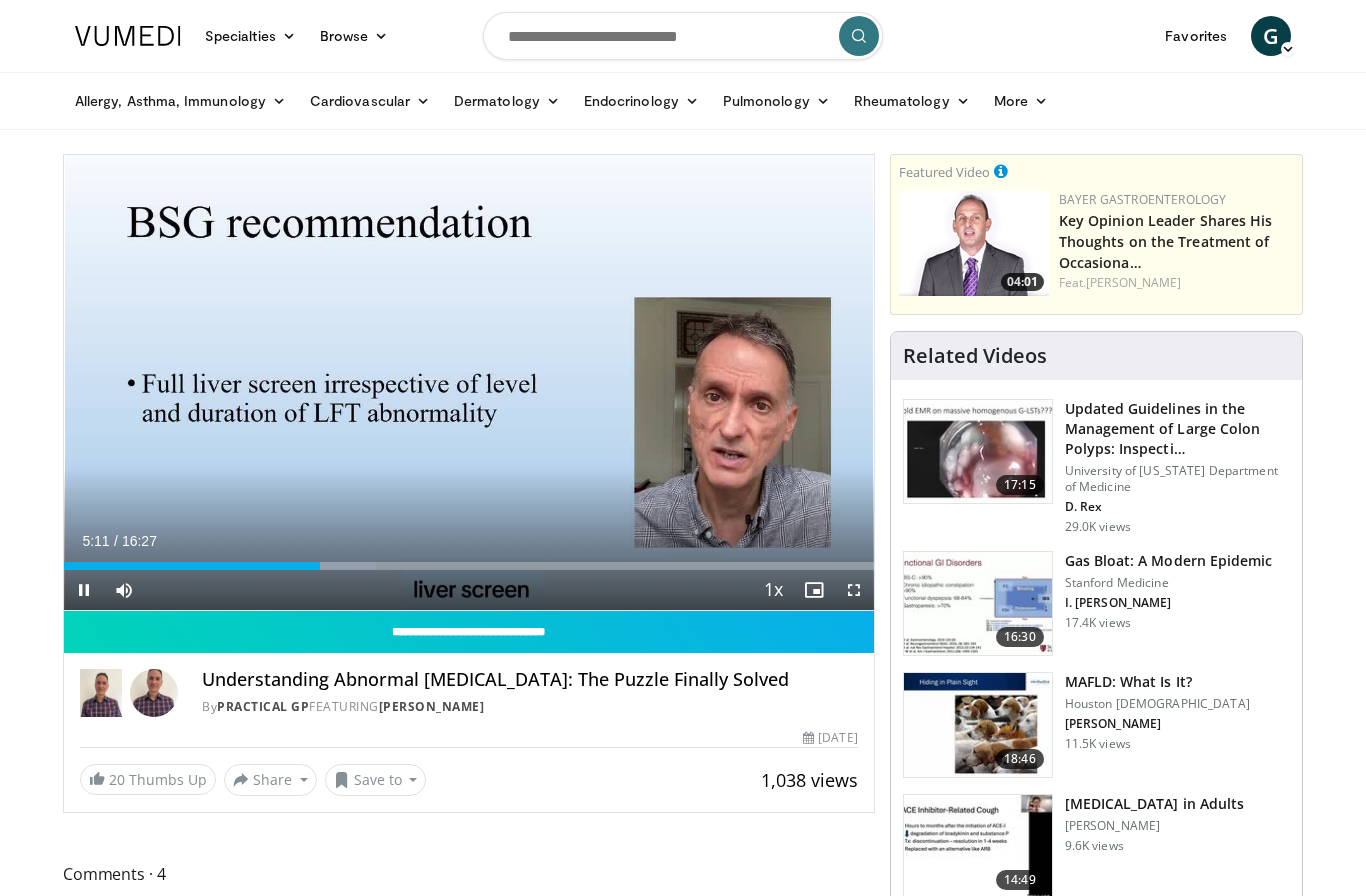 click at bounding box center [84, 590] 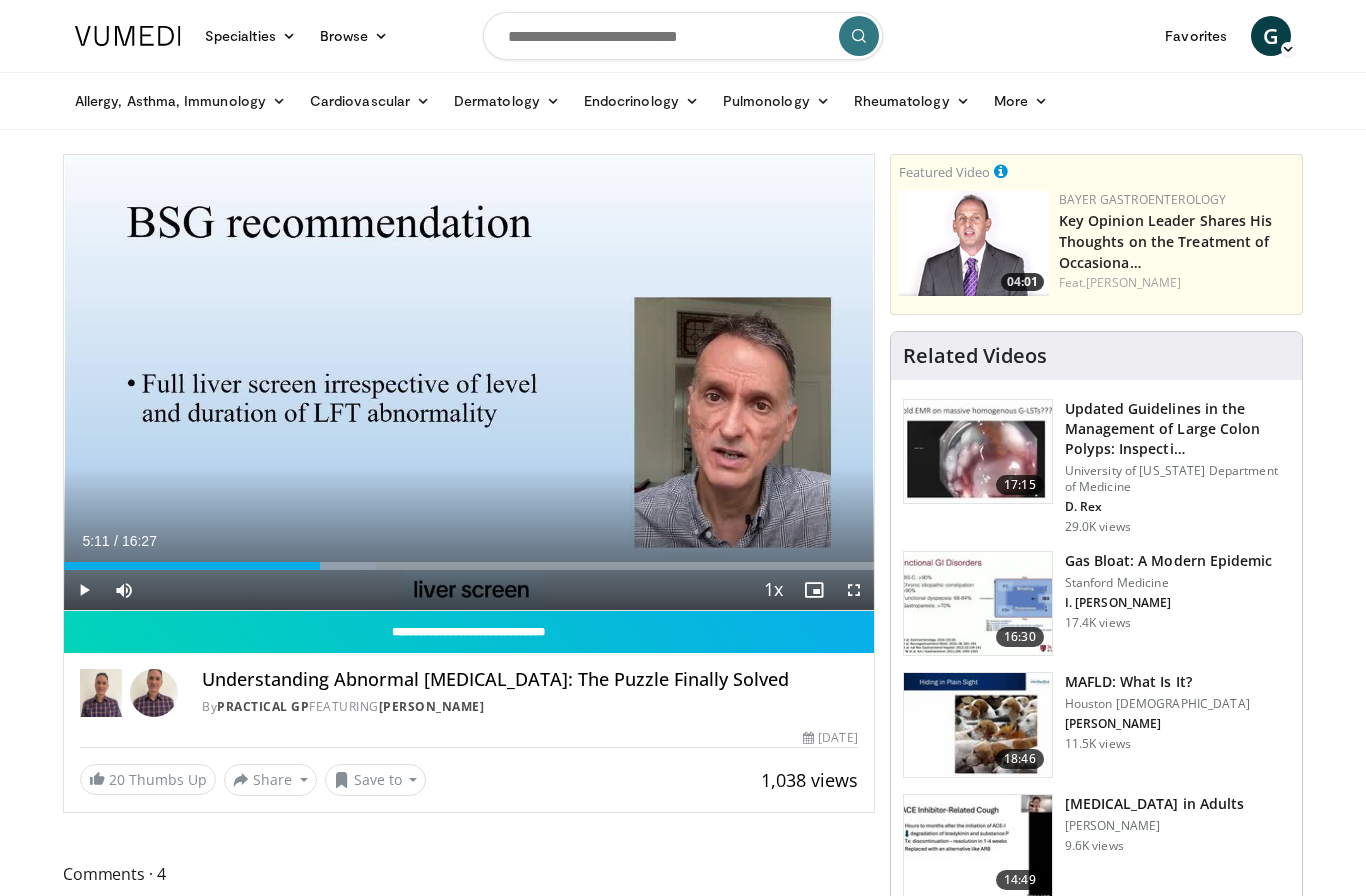 click on "Specialties
Adult & Family Medicine
Allergy, [MEDICAL_DATA], Immunology
Anesthesiology
Cardiology
Dental
Dermatology
Endocrinology
Gastroenterology & Hepatology
[MEDICAL_DATA]
Hematology & Oncology
[MEDICAL_DATA]
Nephrology
Neurology
[GEOGRAPHIC_DATA]
Obstetrics & Gynecology
Ophthalmology
Oral Maxillofacial
Orthopaedics
Otolaryngology
Pediatrics
Plastic Surgery
[GEOGRAPHIC_DATA]
Psychiatry
Pulmonology
Radiation Oncology
[MEDICAL_DATA]
Rheumatology
Urology
Videos" at bounding box center (683, 448) 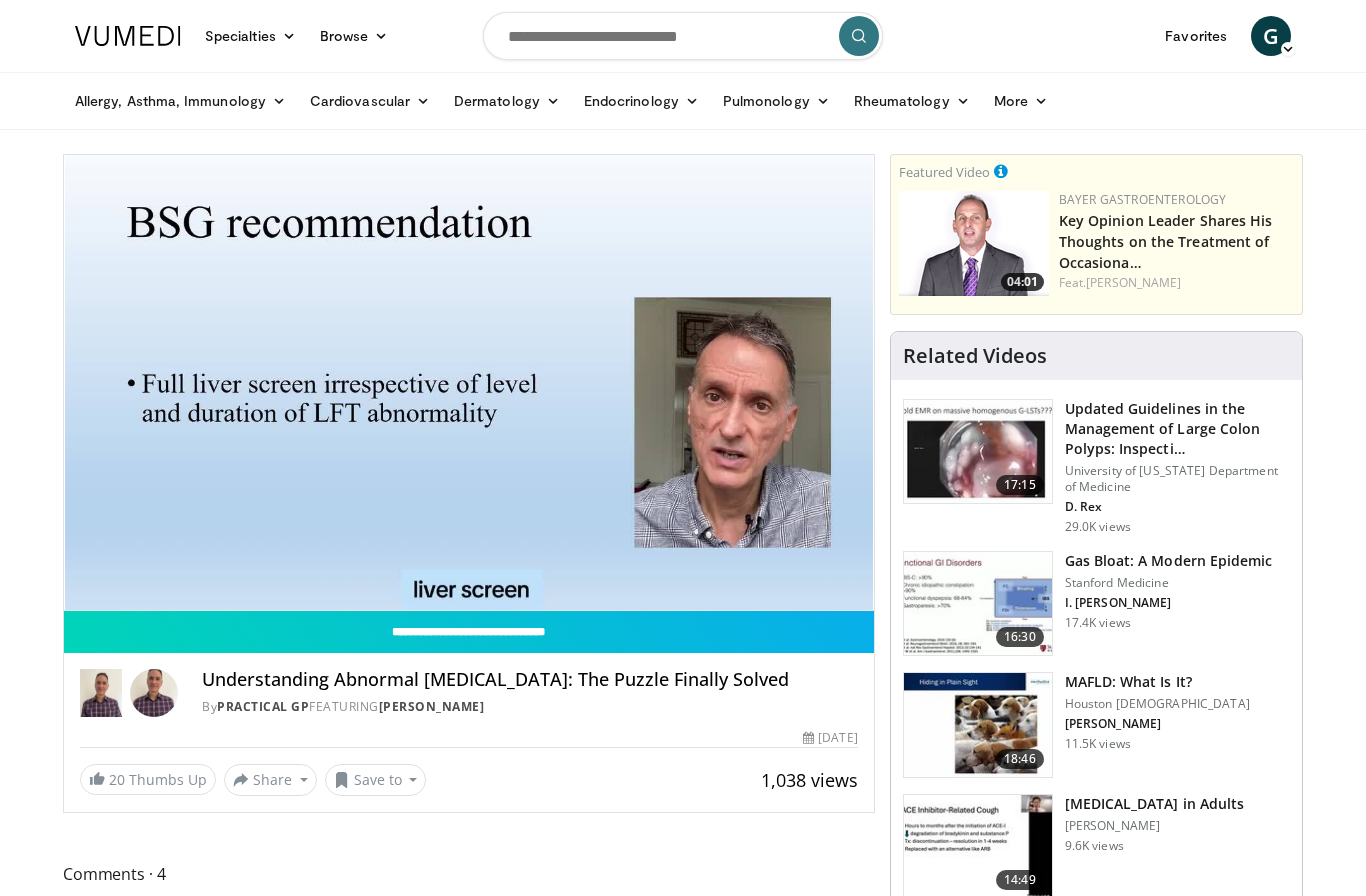 click on "Specialties
Adult & Family Medicine
Allergy, [MEDICAL_DATA], Immunology
Anesthesiology
Cardiology
Dental
Dermatology
Endocrinology
Gastroenterology & Hepatology
[MEDICAL_DATA]
Hematology & Oncology
[MEDICAL_DATA]
Nephrology
Neurology
[GEOGRAPHIC_DATA]
Obstetrics & Gynecology
Ophthalmology
Oral Maxillofacial
Orthopaedics
Otolaryngology
Pediatrics
Plastic Surgery
[GEOGRAPHIC_DATA]
Psychiatry
Pulmonology
Radiation Oncology
[MEDICAL_DATA]
Rheumatology
Urology
Videos" at bounding box center [683, 448] 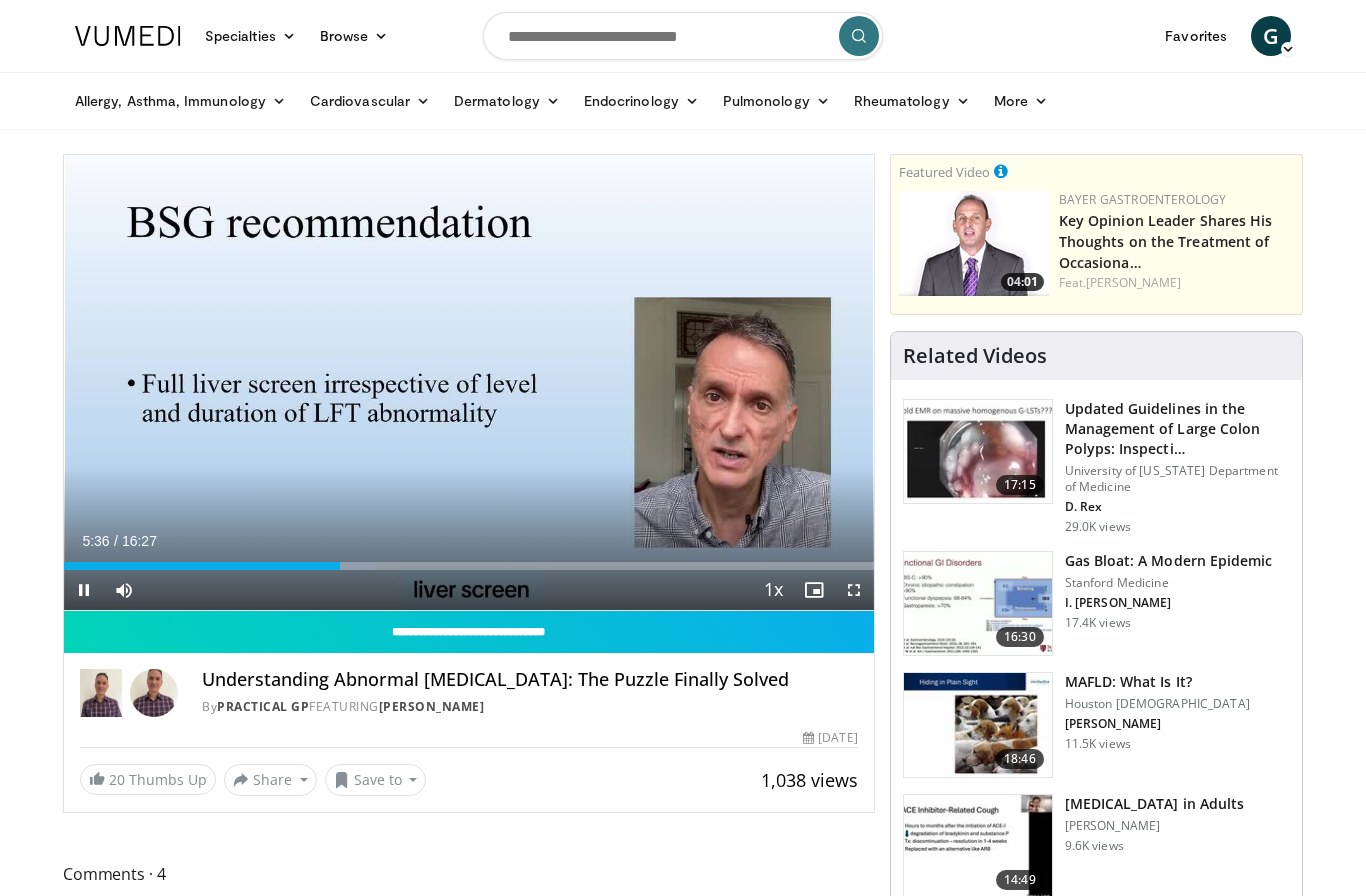 click at bounding box center (84, 590) 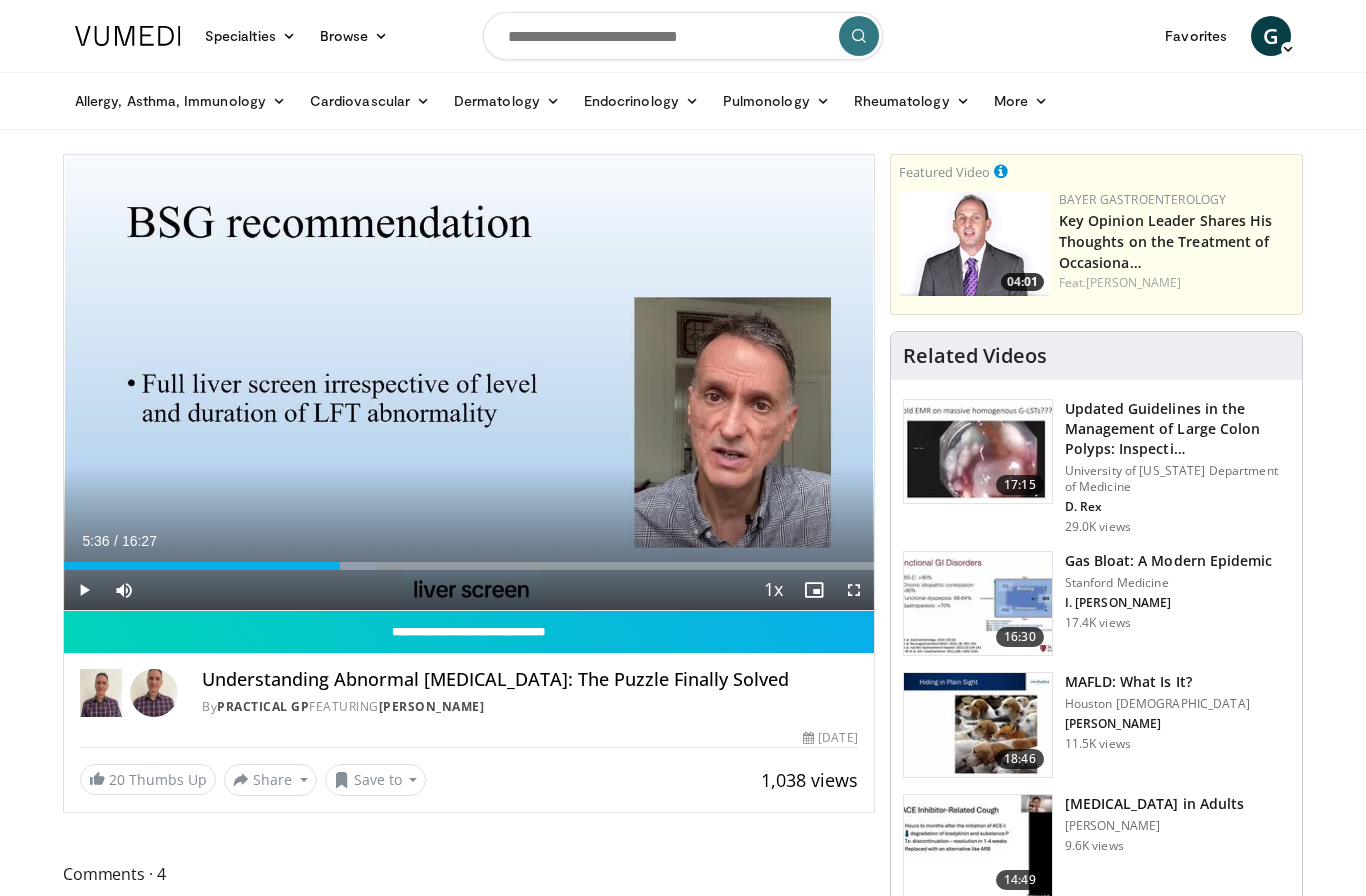 click at bounding box center [84, 590] 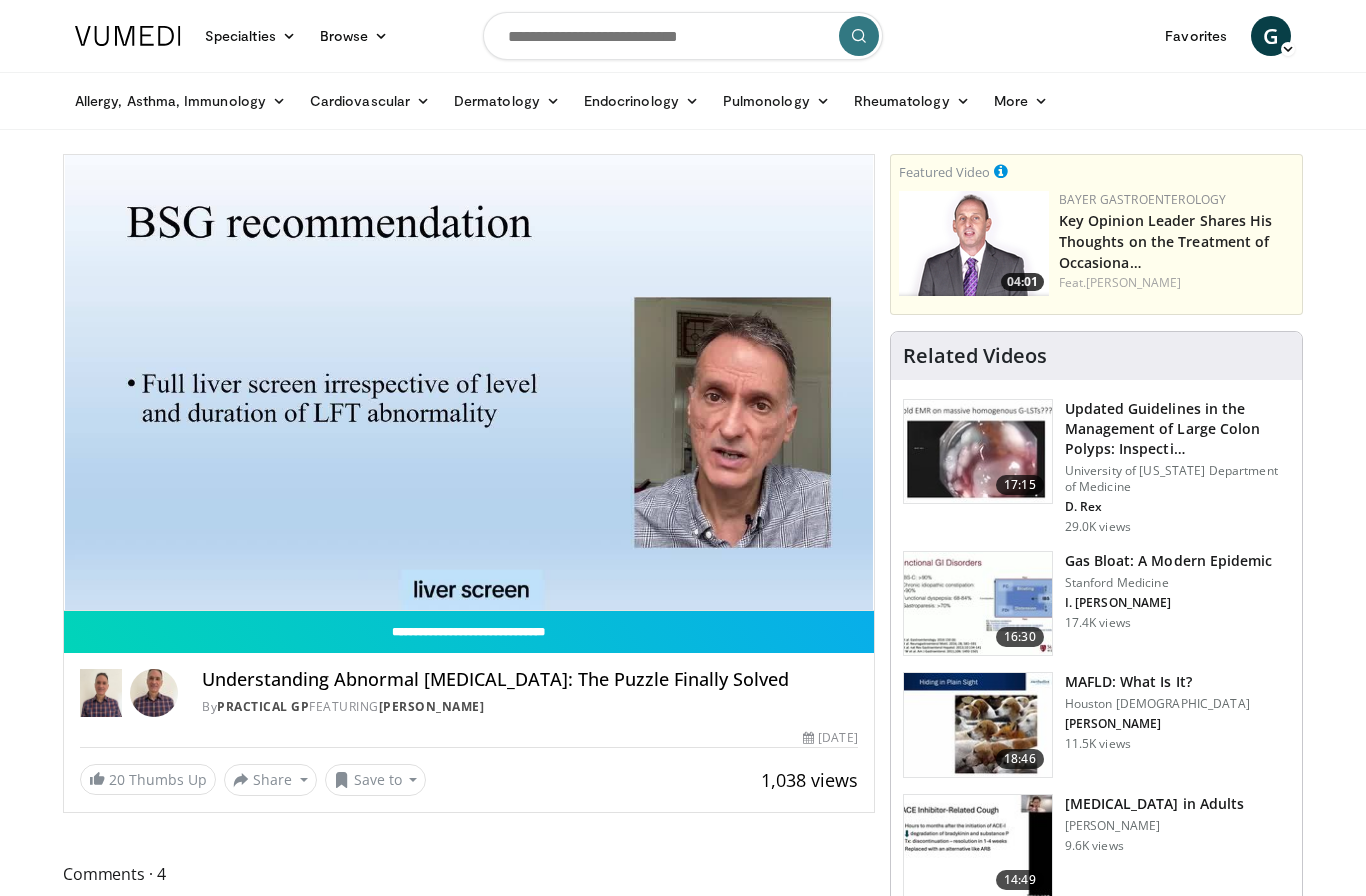 click on "Specialties
Adult & Family Medicine
Allergy, [MEDICAL_DATA], Immunology
Anesthesiology
Cardiology
Dental
Dermatology
Endocrinology
Gastroenterology & Hepatology
[MEDICAL_DATA]
Hematology & Oncology
[MEDICAL_DATA]
Nephrology
Neurology
[GEOGRAPHIC_DATA]
Obstetrics & Gynecology
Ophthalmology
Oral Maxillofacial
Orthopaedics
Otolaryngology
Pediatrics
Plastic Surgery
[GEOGRAPHIC_DATA]
Psychiatry
Pulmonology
Radiation Oncology
[MEDICAL_DATA]
Rheumatology
Urology
Videos" at bounding box center (683, 448) 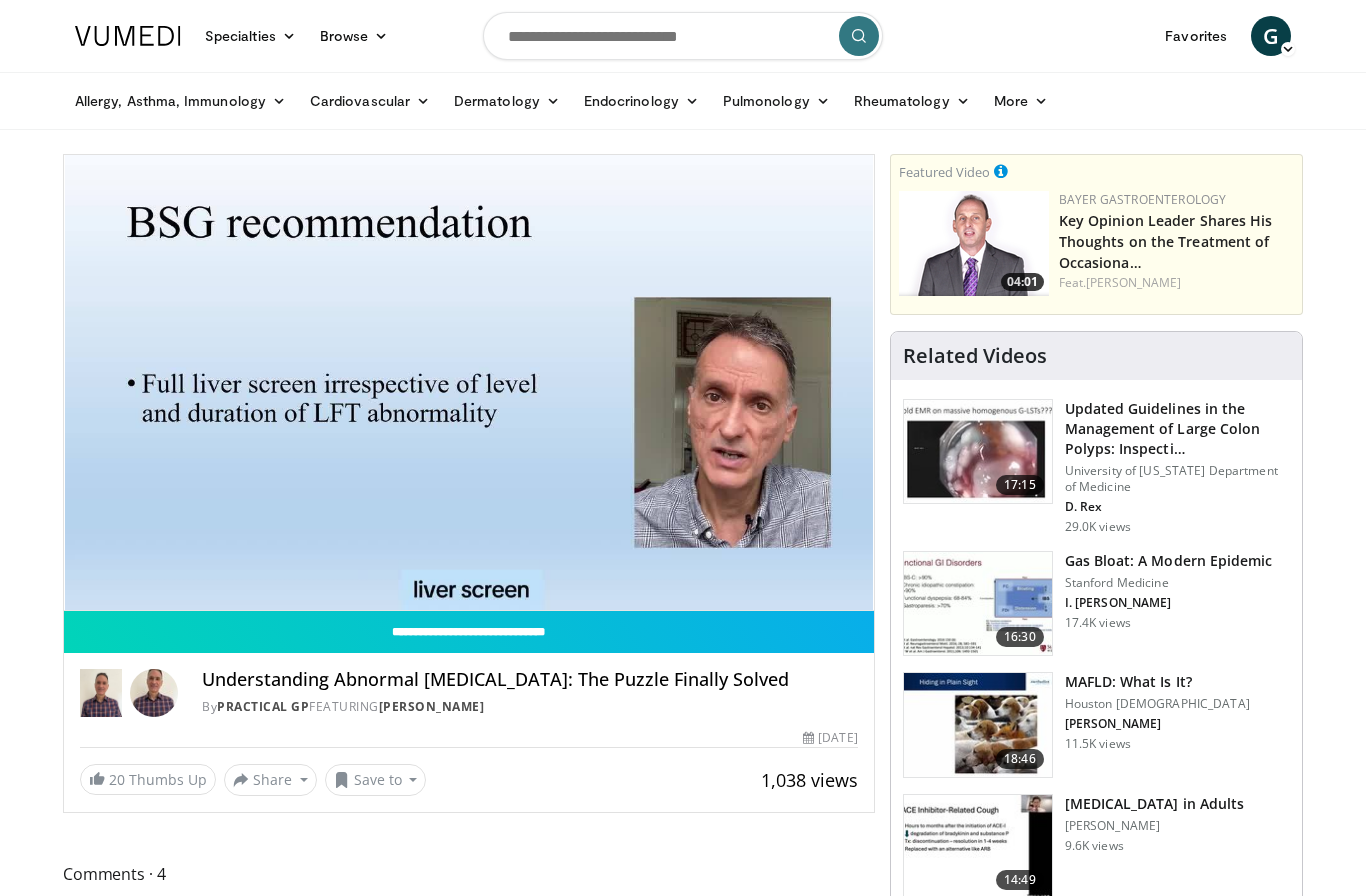 click on "10 seconds
Tap to unmute" at bounding box center [469, 382] 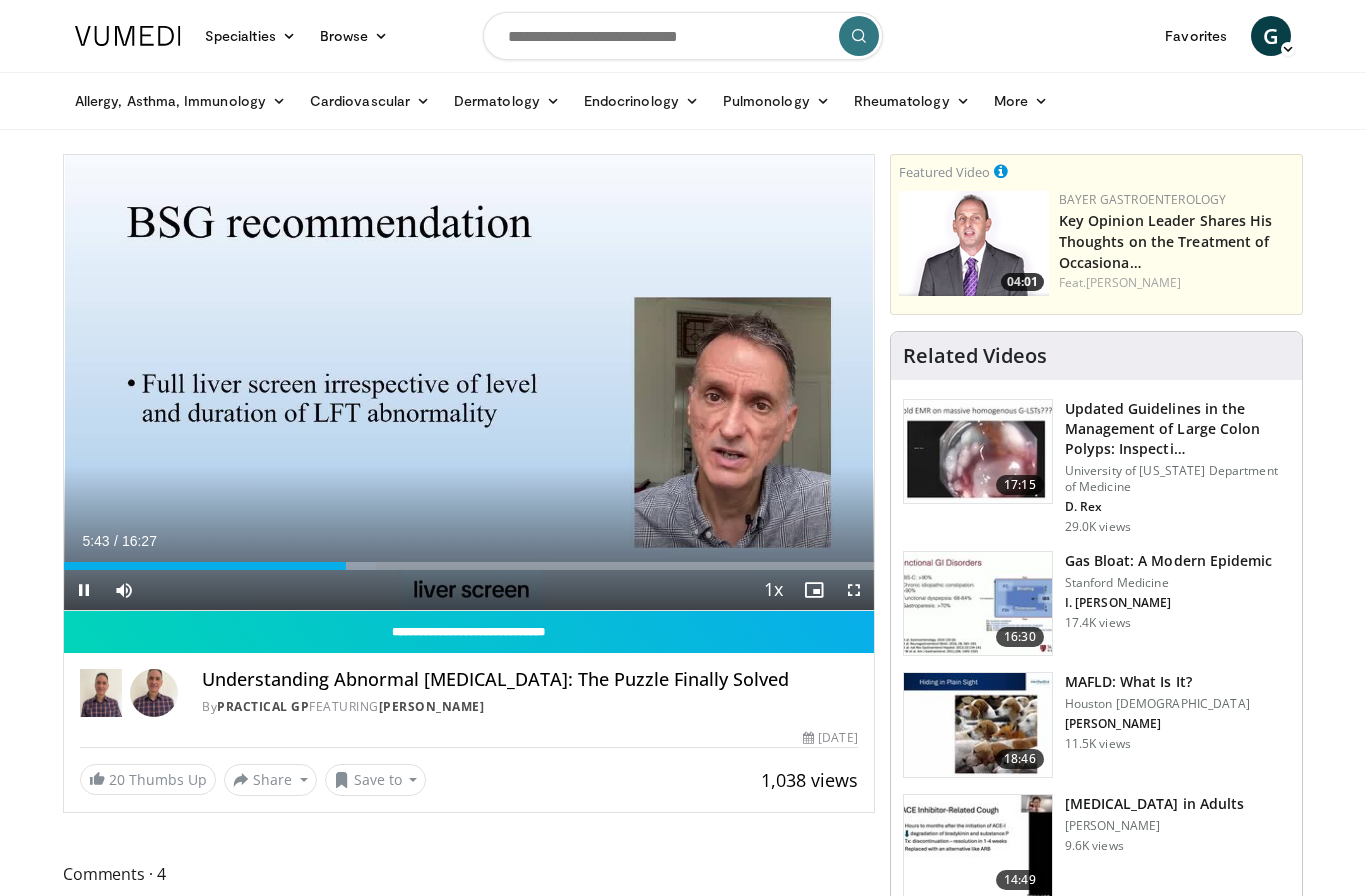 click at bounding box center (84, 590) 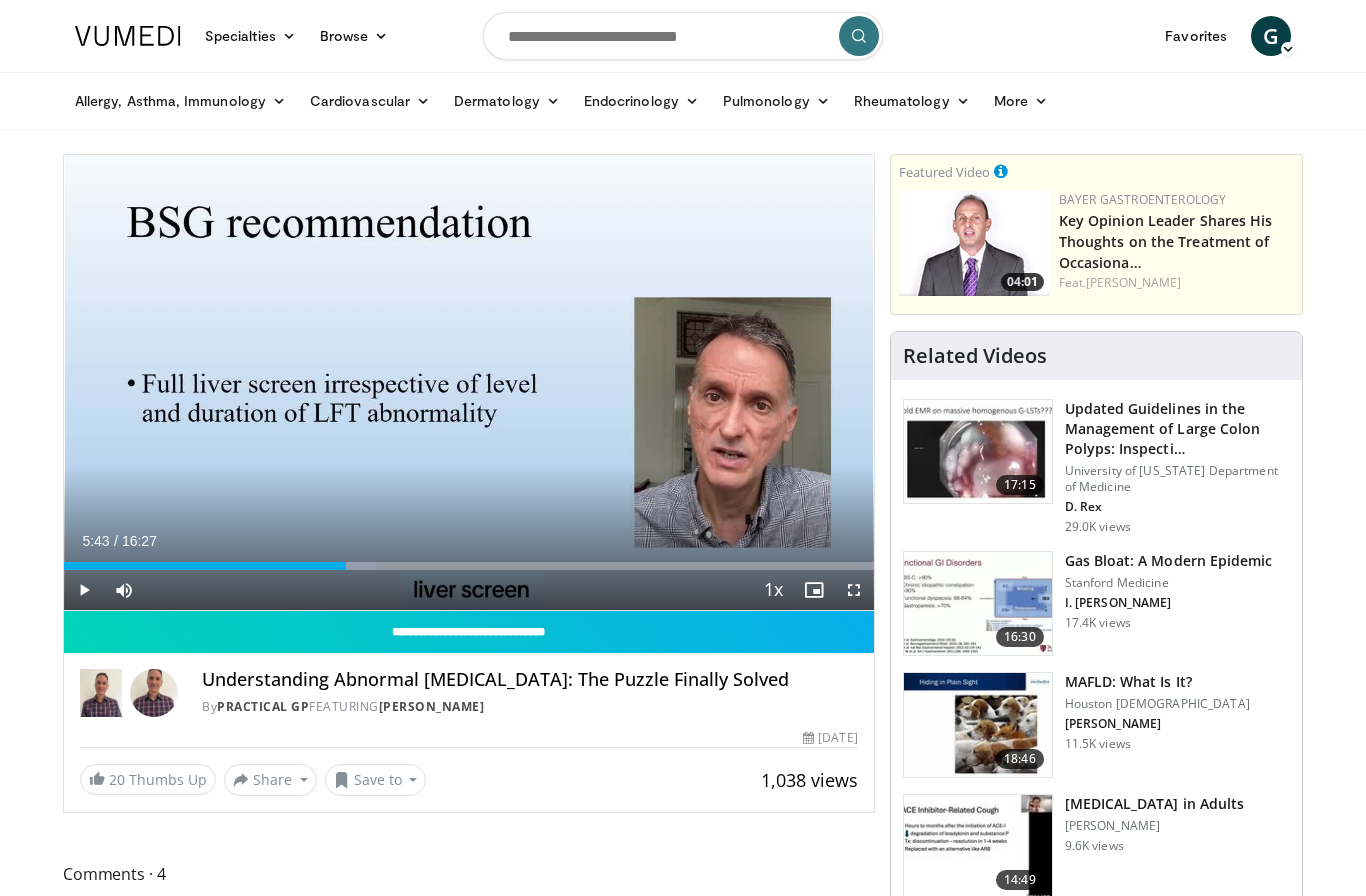 click on "Specialties
Adult & Family Medicine
Allergy, [MEDICAL_DATA], Immunology
Anesthesiology
Cardiology
Dental
Dermatology
Endocrinology
Gastroenterology & Hepatology
[MEDICAL_DATA]
Hematology & Oncology
[MEDICAL_DATA]
Nephrology
Neurology
[GEOGRAPHIC_DATA]
Obstetrics & Gynecology
Ophthalmology
Oral Maxillofacial
Orthopaedics
Otolaryngology
Pediatrics
Plastic Surgery
[GEOGRAPHIC_DATA]
Psychiatry
Pulmonology
Radiation Oncology
[MEDICAL_DATA]
Rheumatology
Urology
Videos" at bounding box center [683, 448] 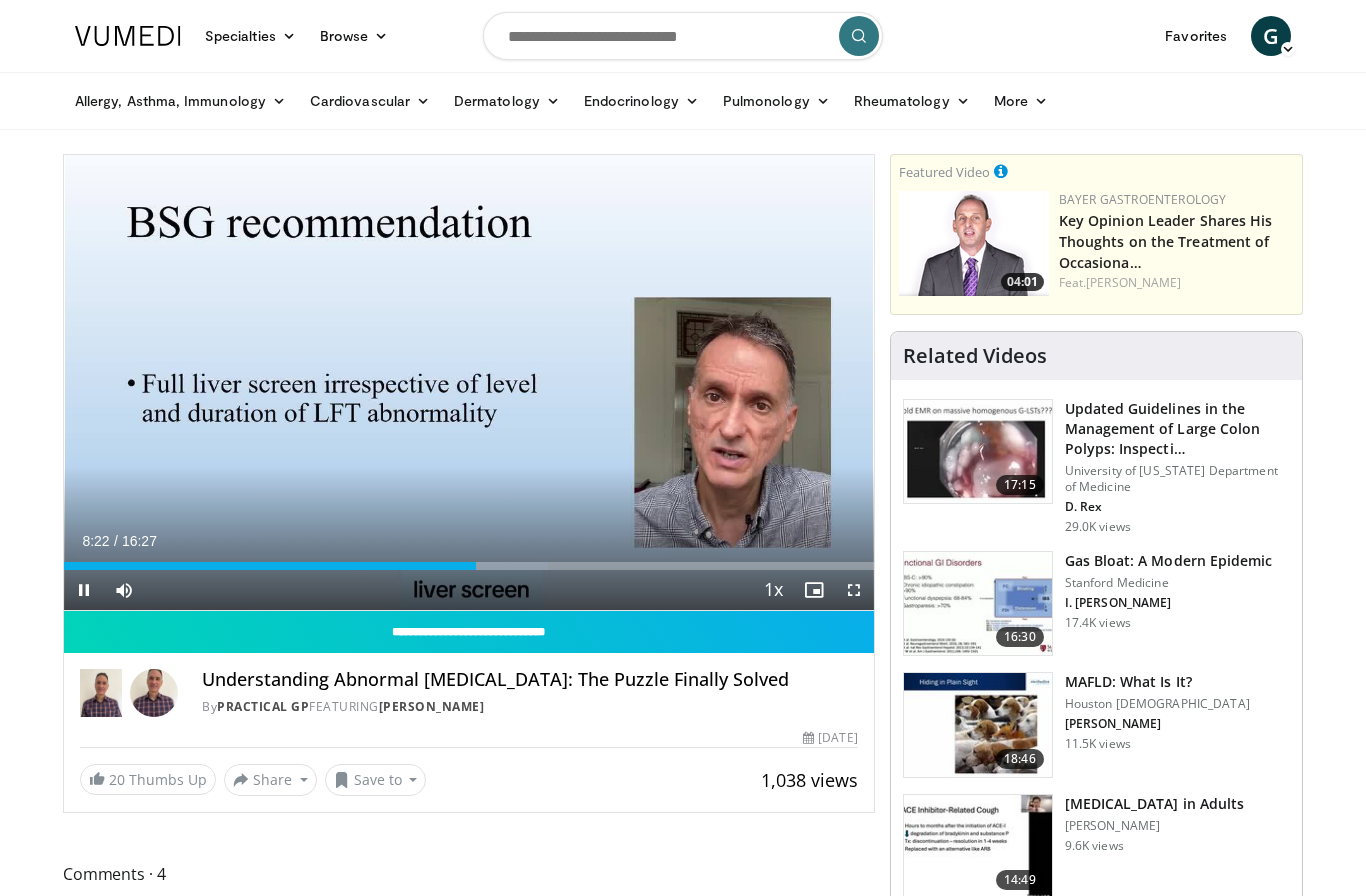 click at bounding box center [84, 590] 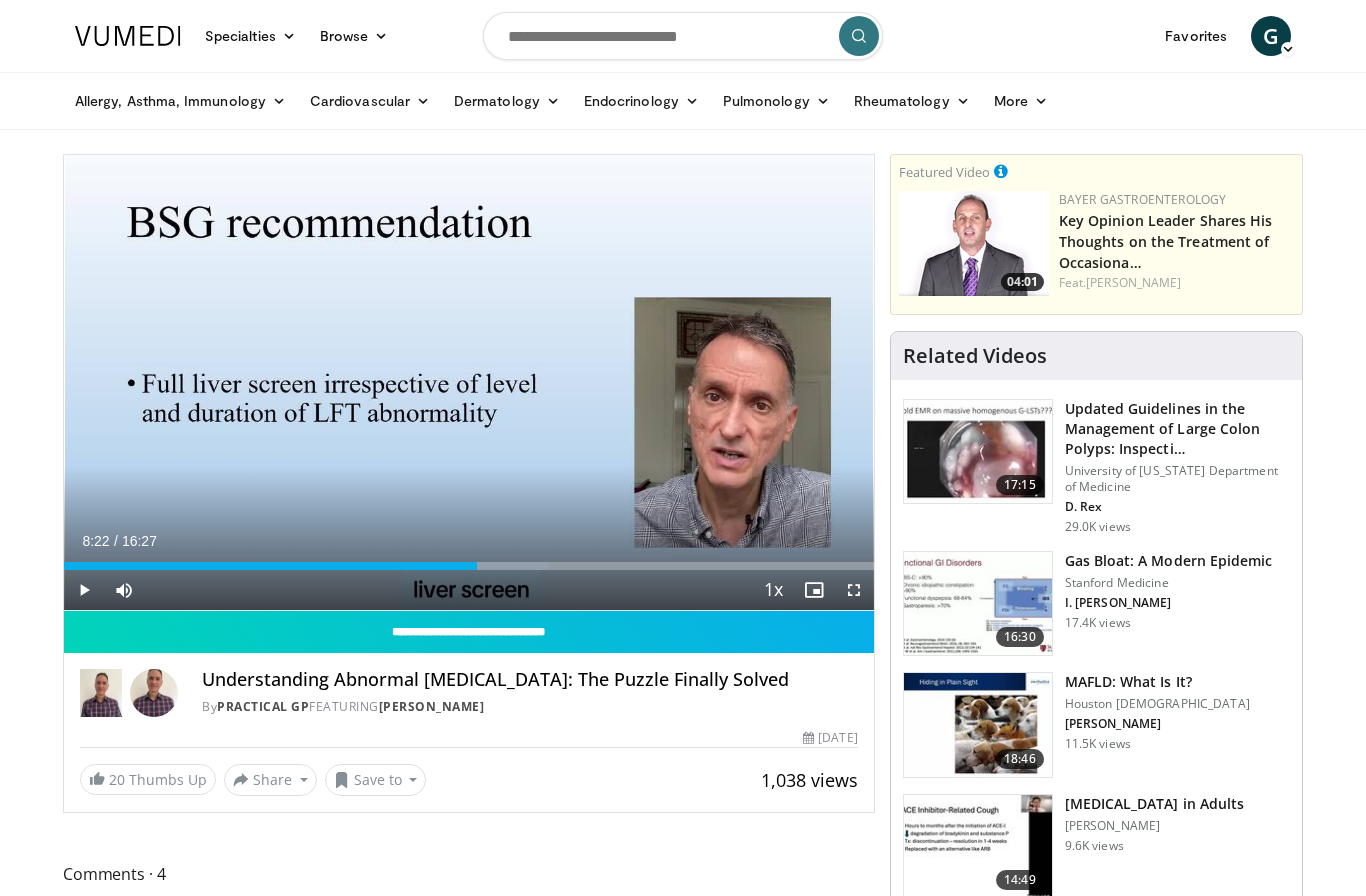 click on "Specialties
Adult & Family Medicine
Allergy, [MEDICAL_DATA], Immunology
Anesthesiology
Cardiology
Dental
Dermatology
Endocrinology
Gastroenterology & Hepatology
[MEDICAL_DATA]
Hematology & Oncology
[MEDICAL_DATA]
Nephrology
Neurology
[GEOGRAPHIC_DATA]
Obstetrics & Gynecology
Ophthalmology
Oral Maxillofacial
Orthopaedics
Otolaryngology
Pediatrics
Plastic Surgery
[GEOGRAPHIC_DATA]
Psychiatry
Pulmonology
Radiation Oncology
[MEDICAL_DATA]
Rheumatology
Urology
Videos" at bounding box center [683, 448] 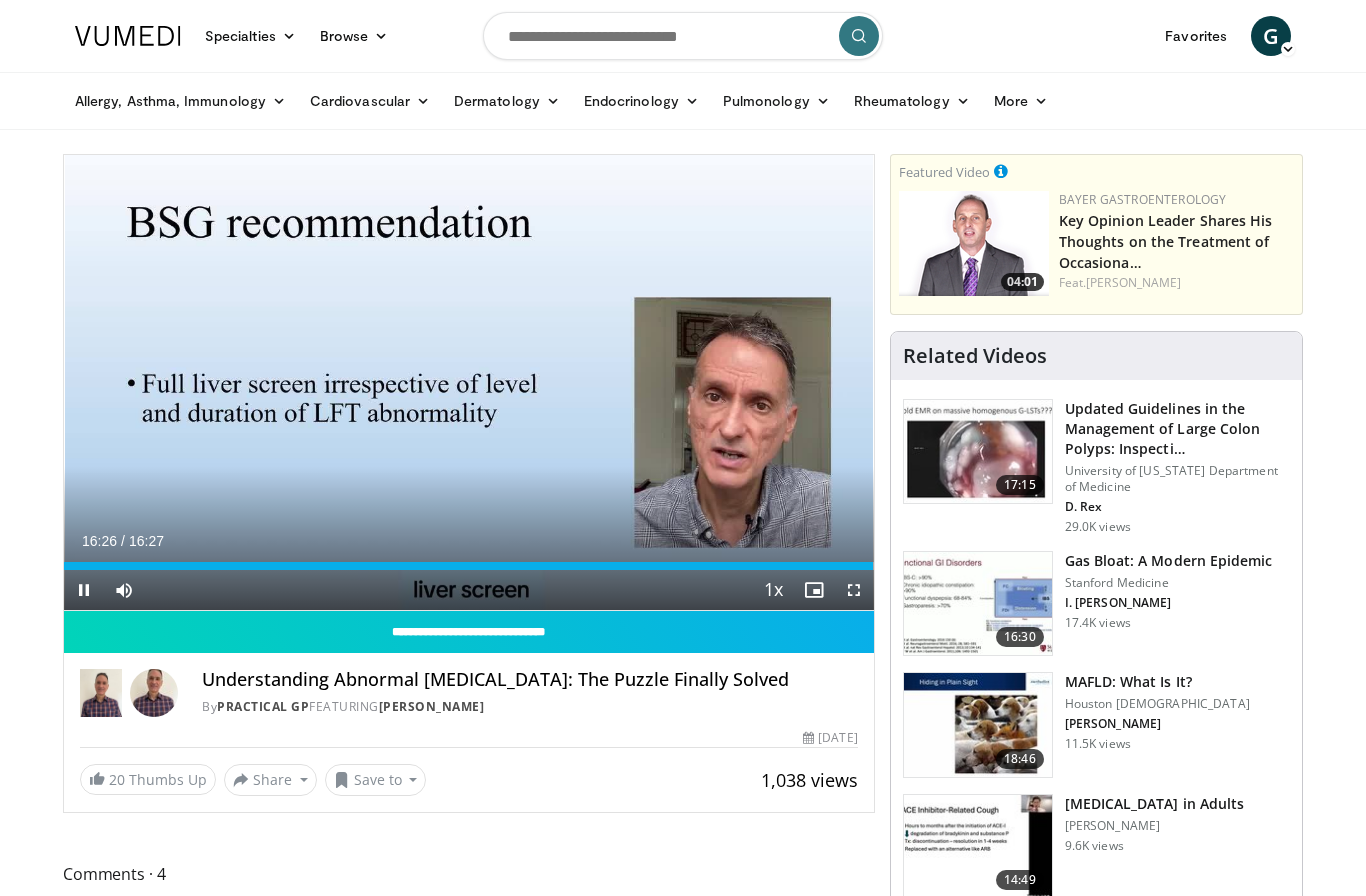 click at bounding box center (84, 590) 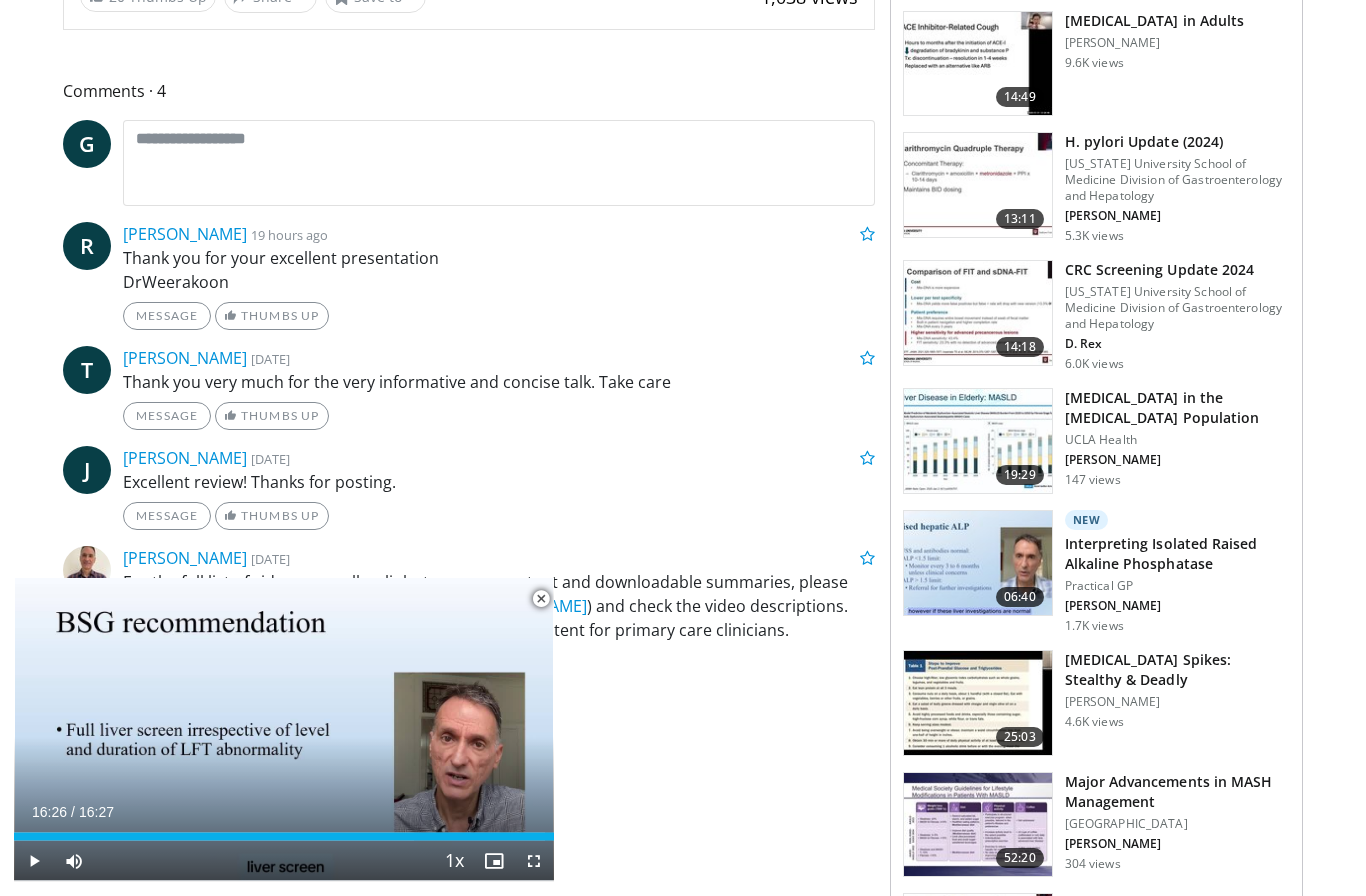 scroll, scrollTop: 784, scrollLeft: 0, axis: vertical 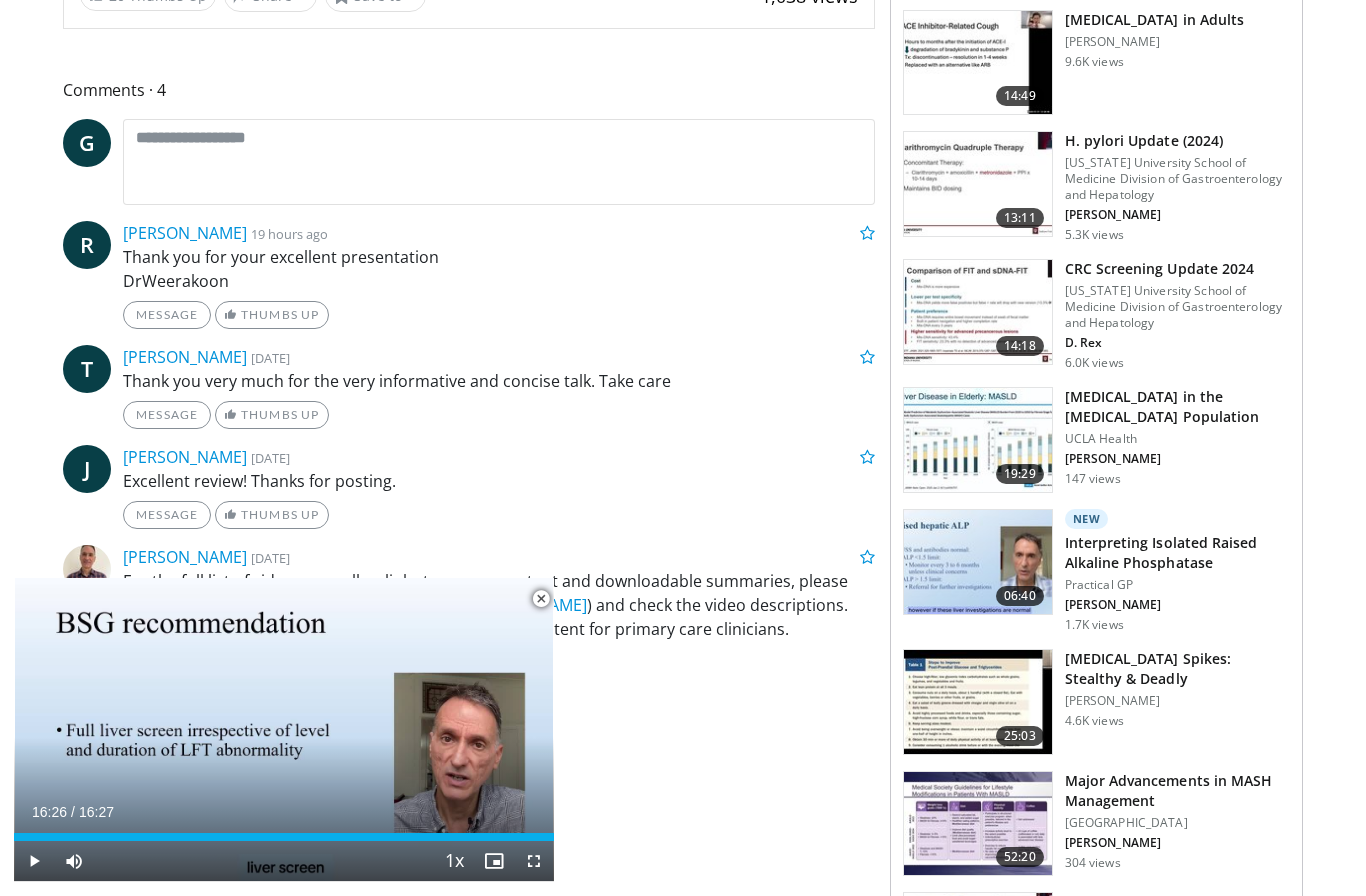 click at bounding box center [978, 562] 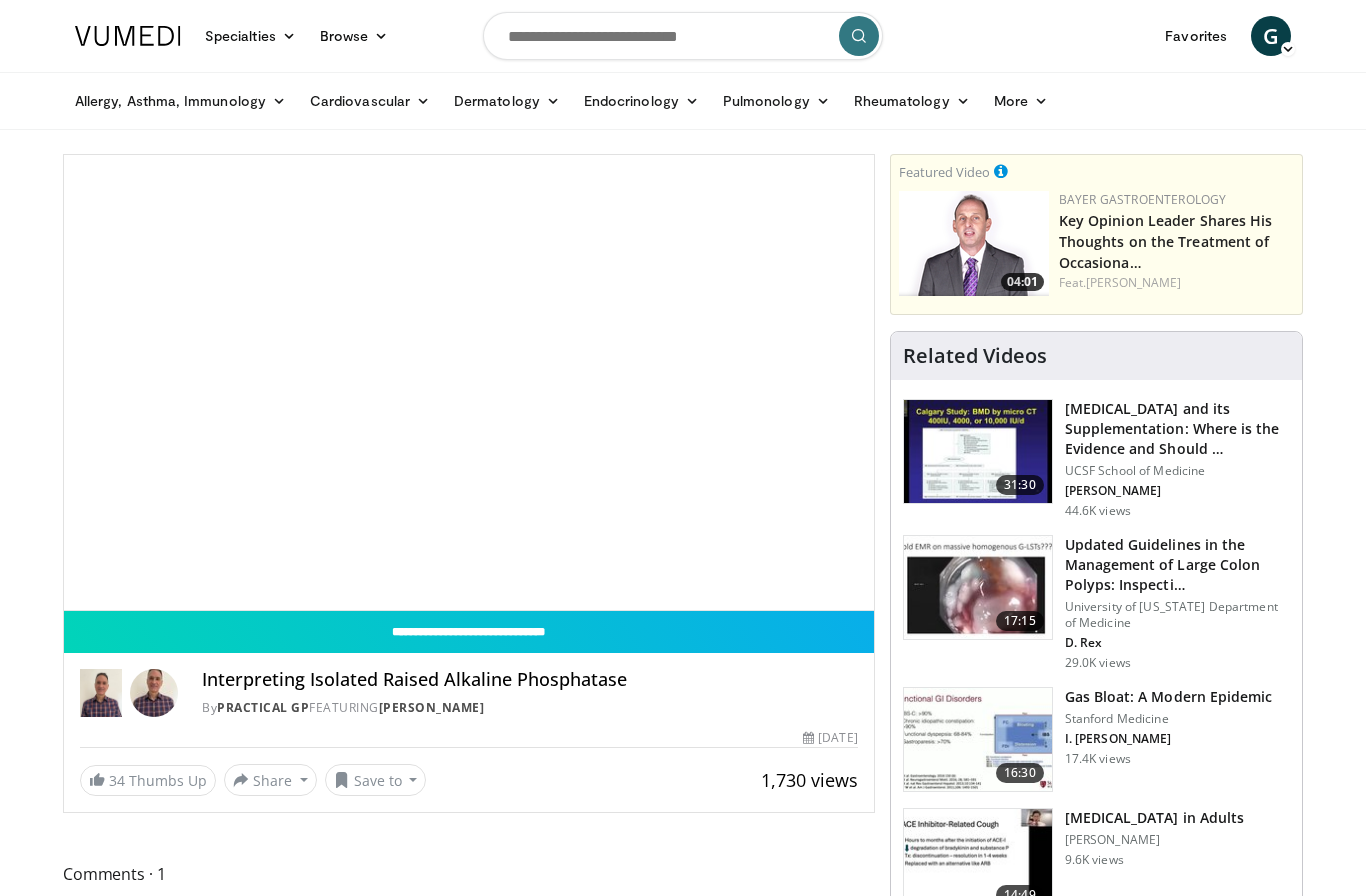 scroll, scrollTop: 0, scrollLeft: 0, axis: both 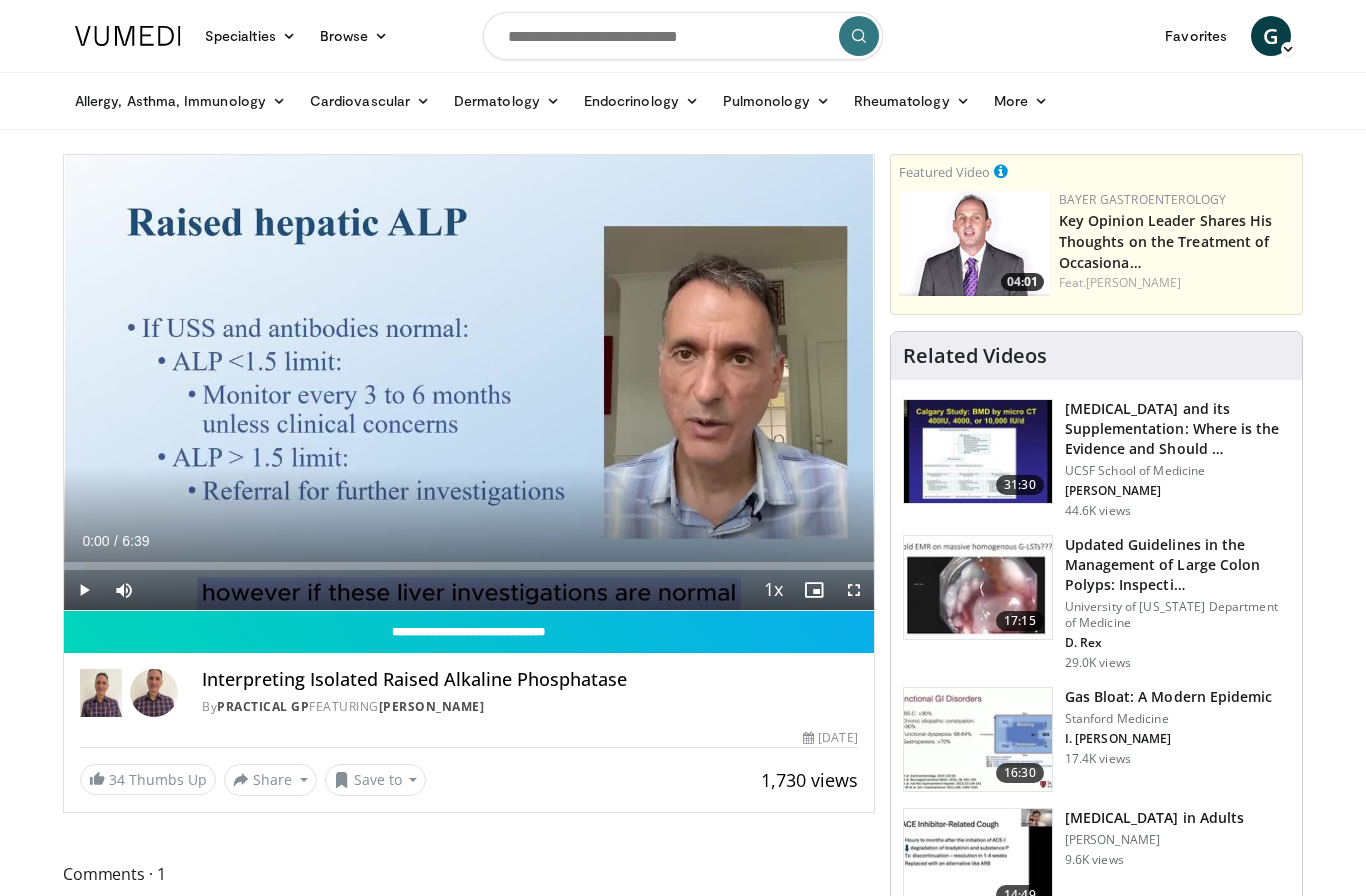 click at bounding box center (84, 590) 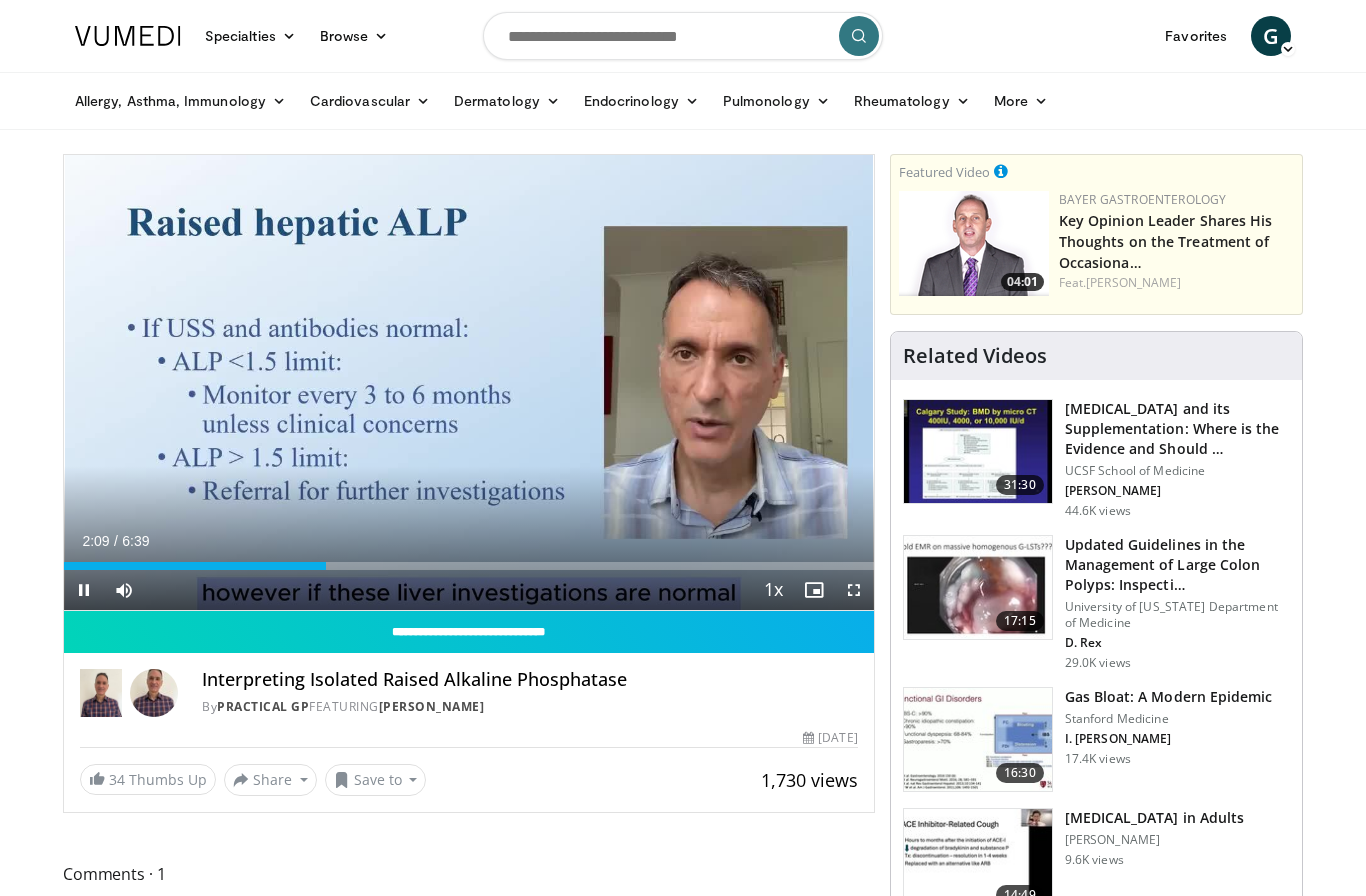 click at bounding box center (84, 590) 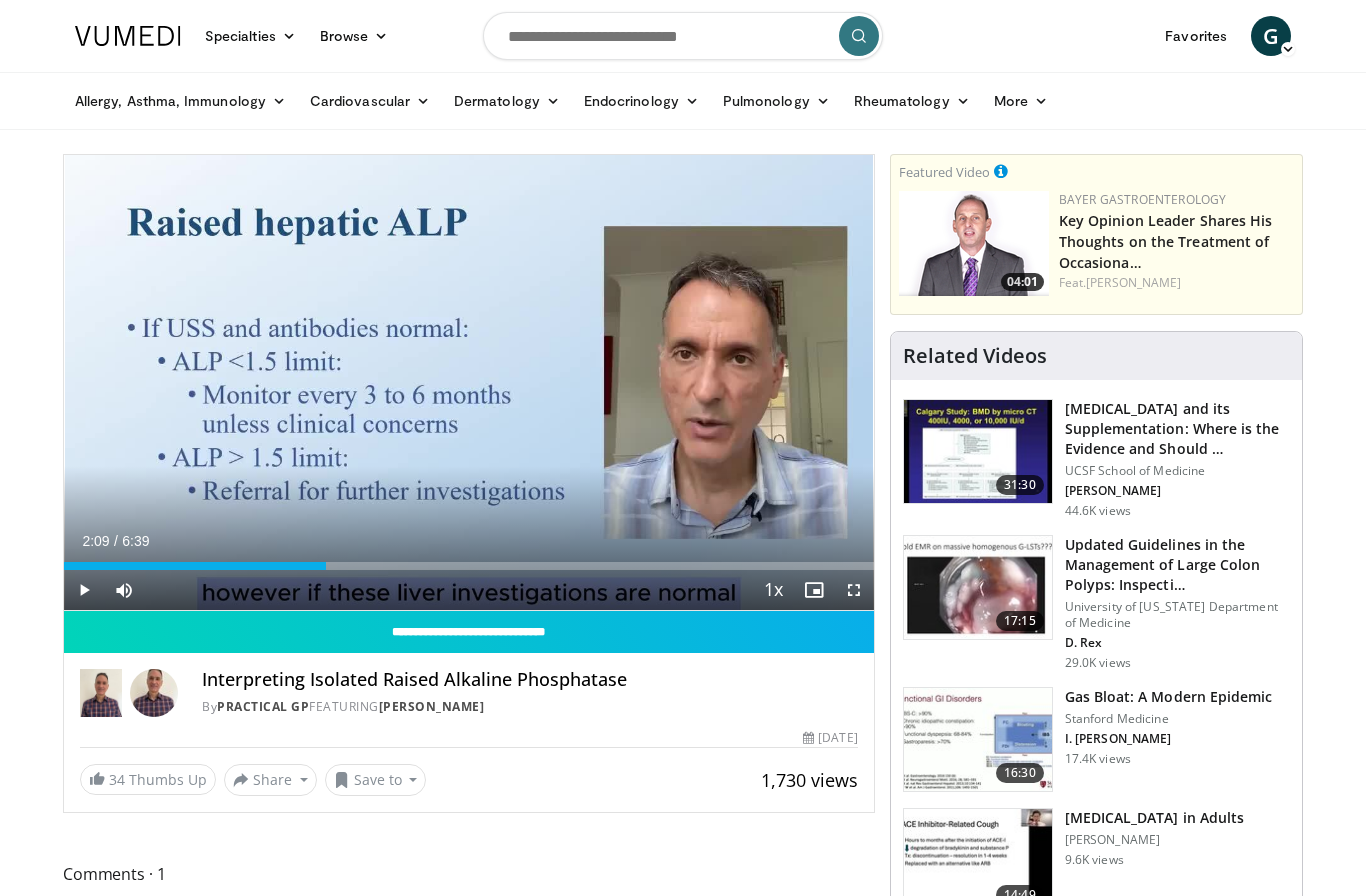 click at bounding box center (84, 590) 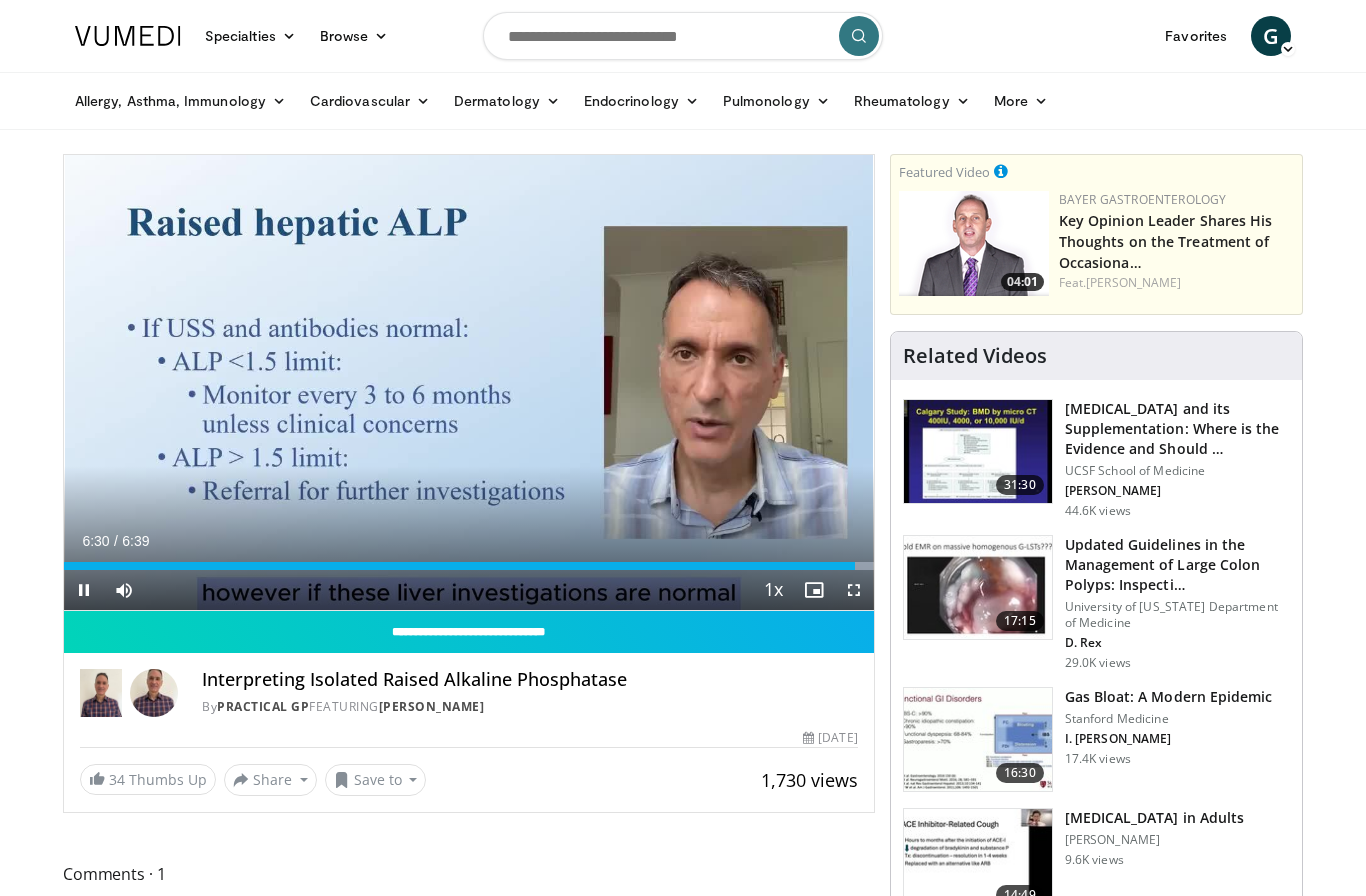 click at bounding box center [84, 590] 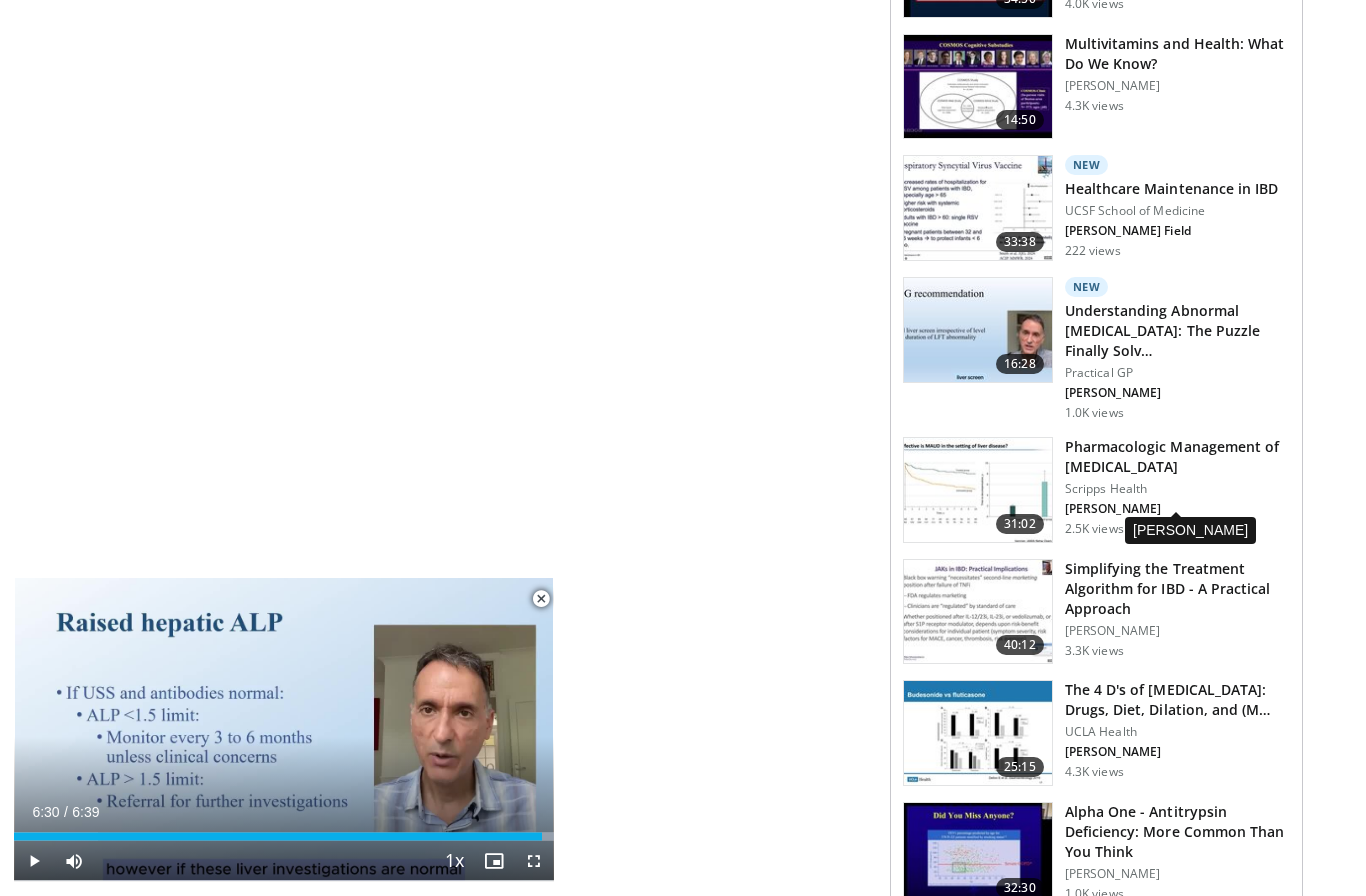 scroll, scrollTop: 2029, scrollLeft: 0, axis: vertical 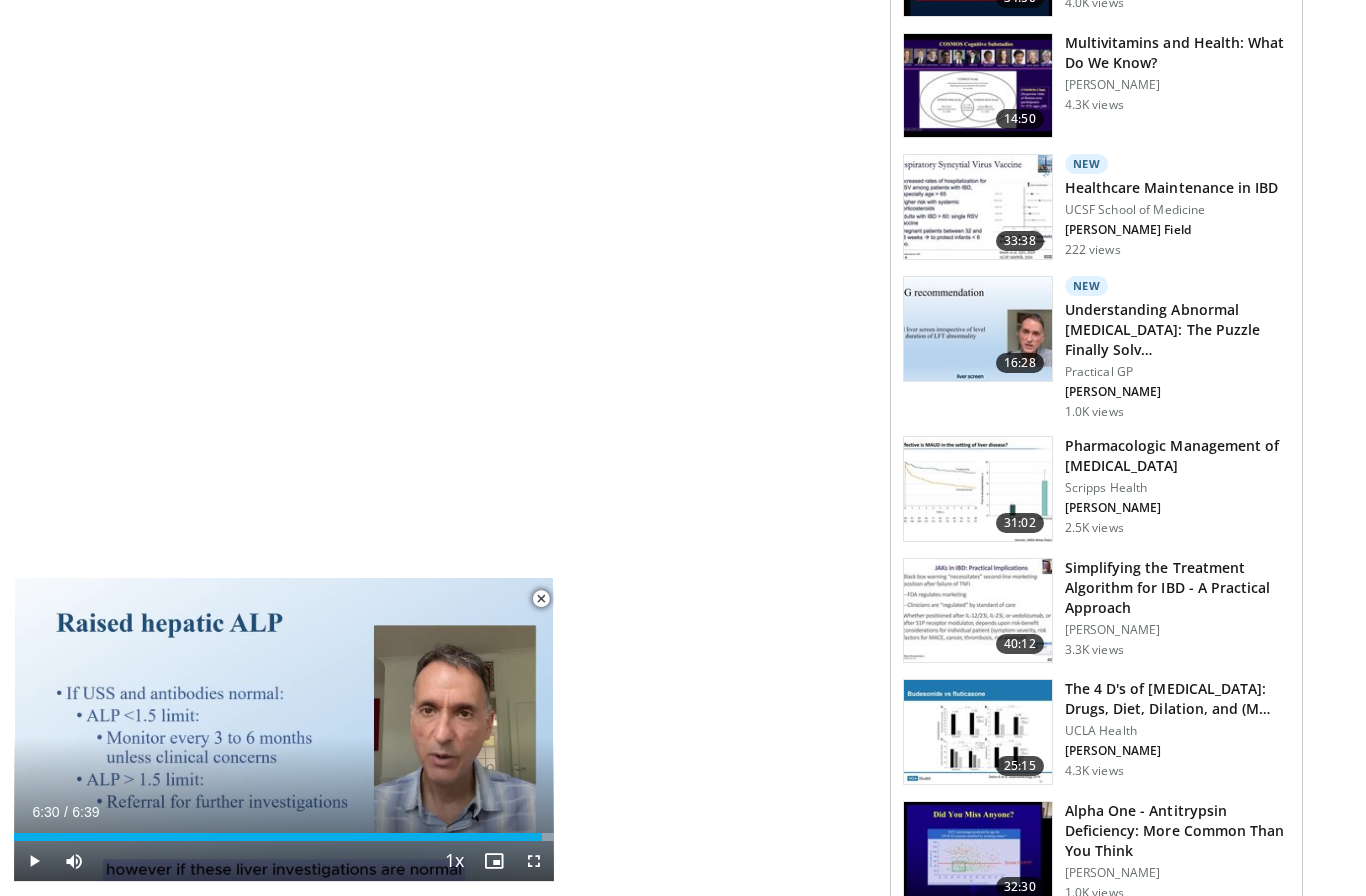 click on "**********" at bounding box center (476, -454) 